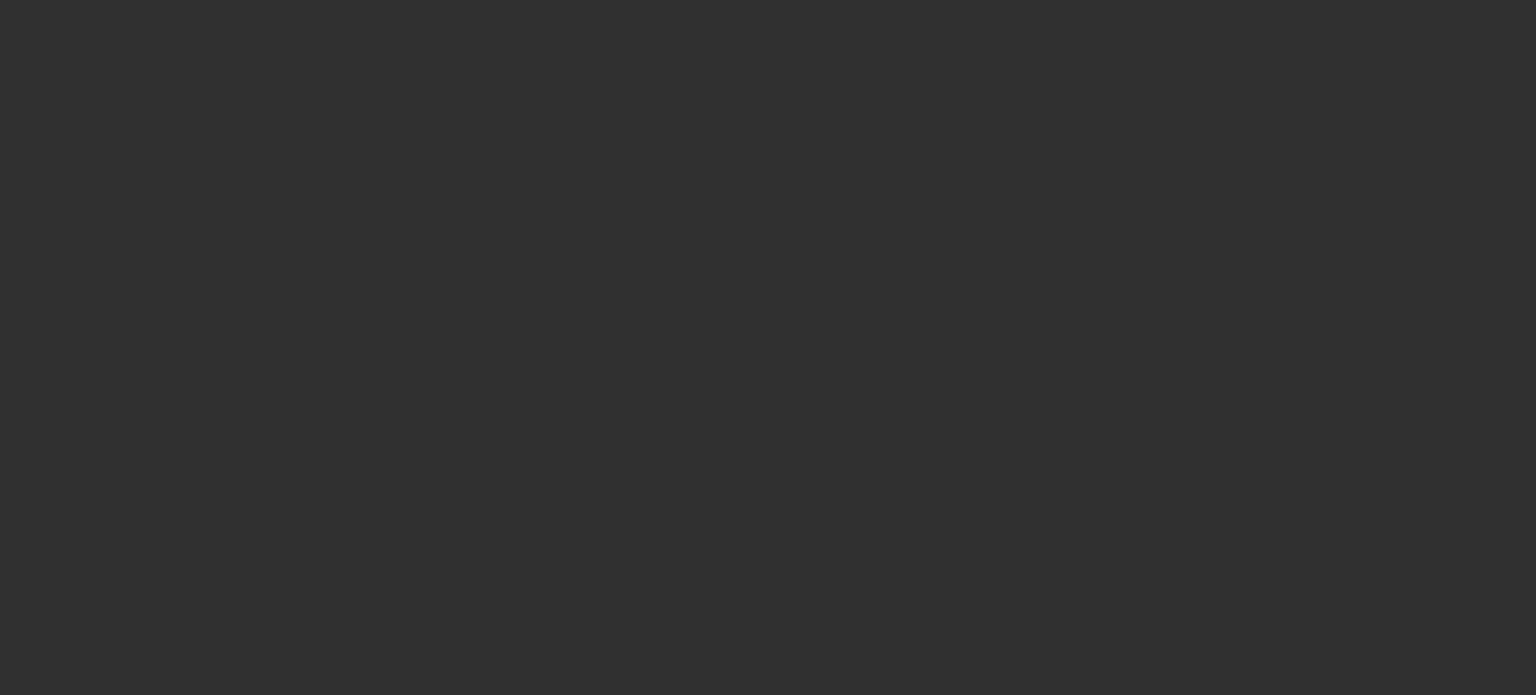 scroll, scrollTop: 0, scrollLeft: 0, axis: both 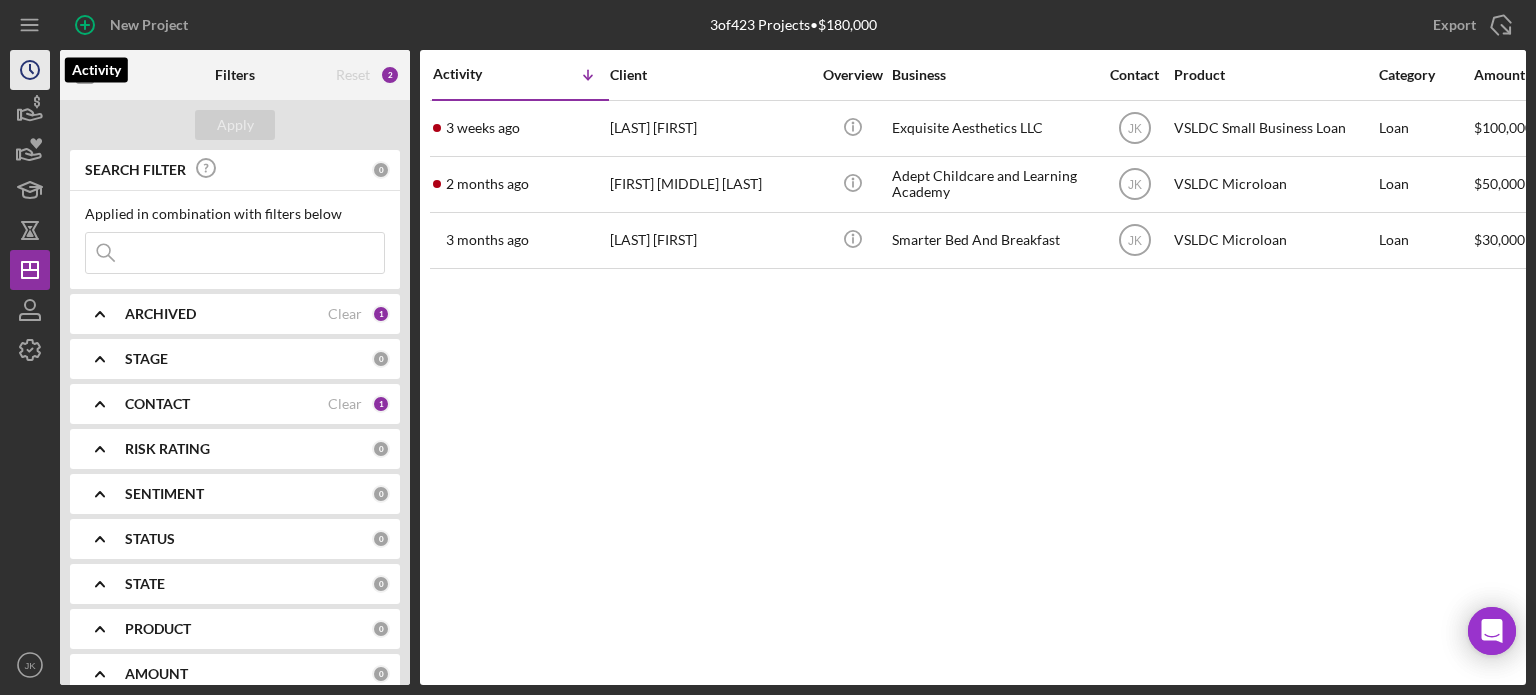 click on "Icon/History" 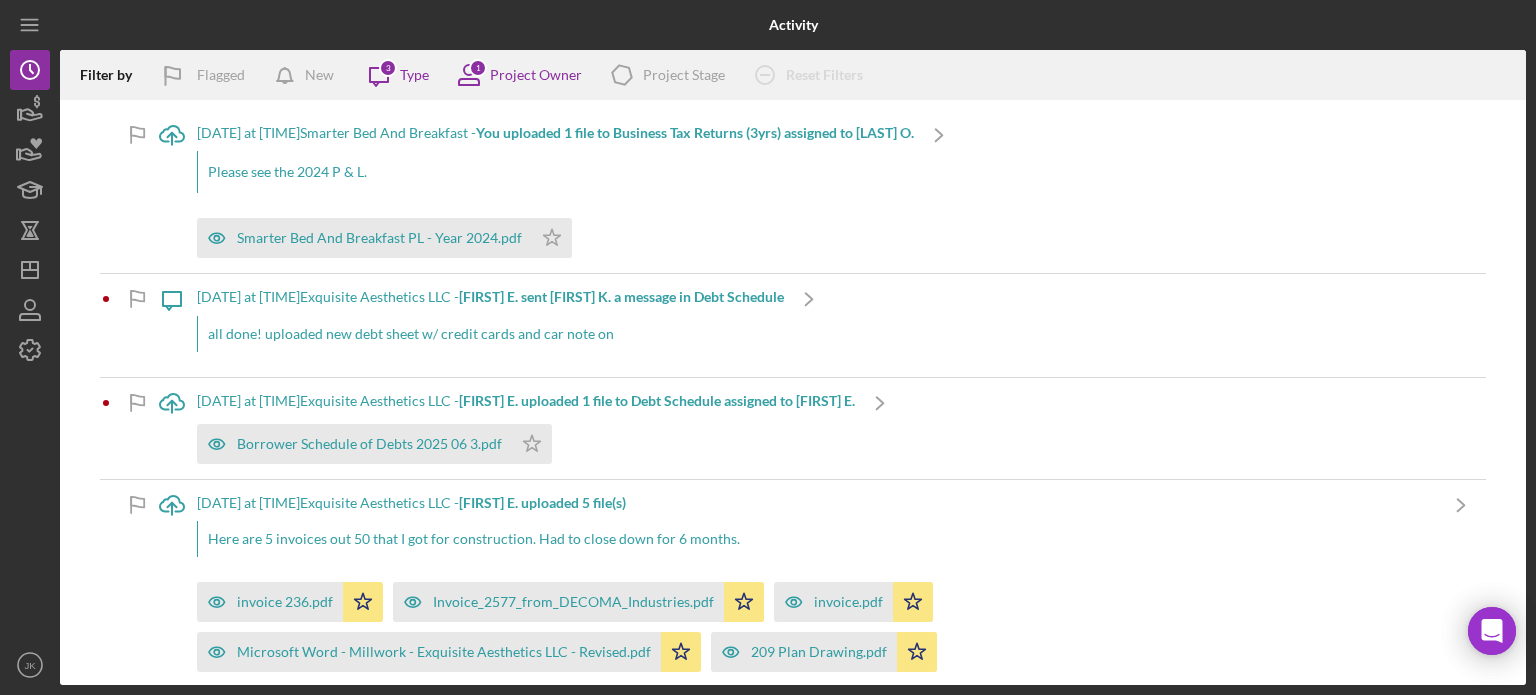 scroll, scrollTop: 0, scrollLeft: 0, axis: both 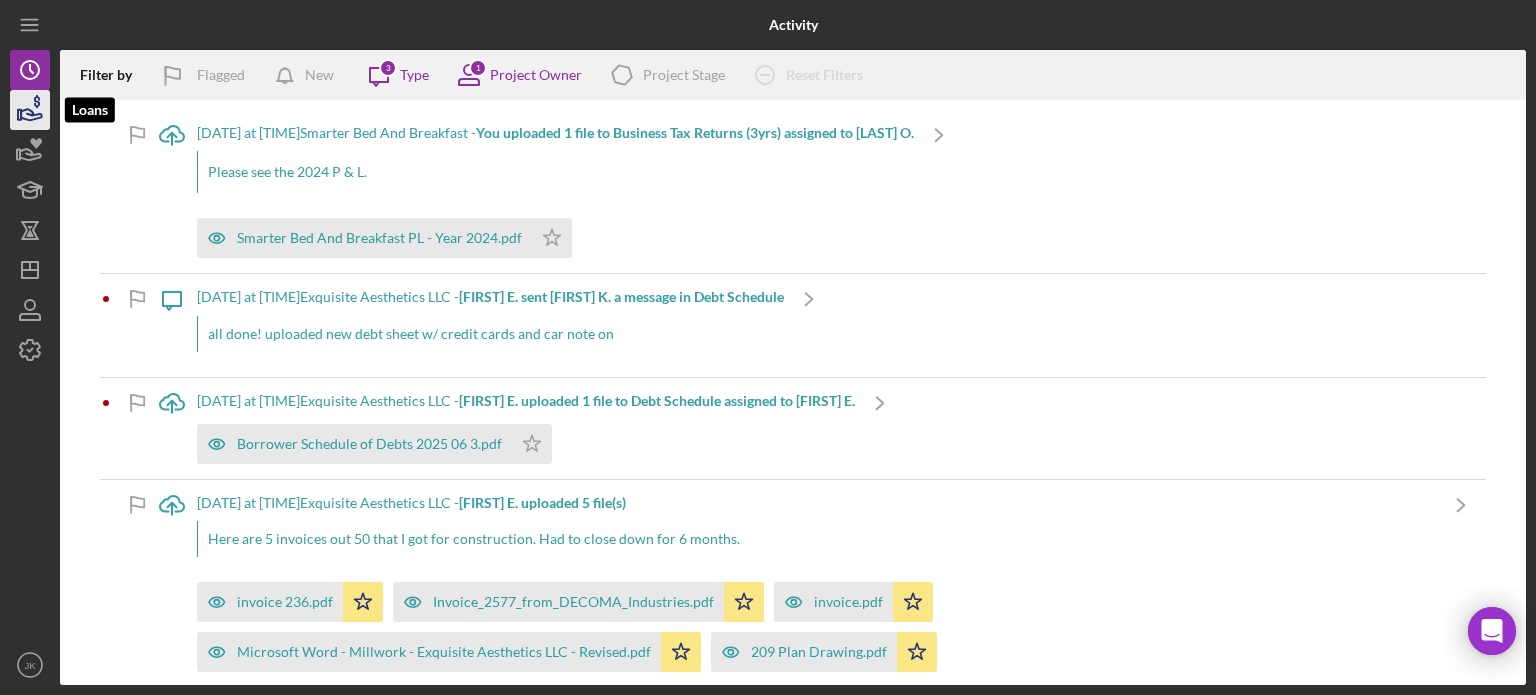 click 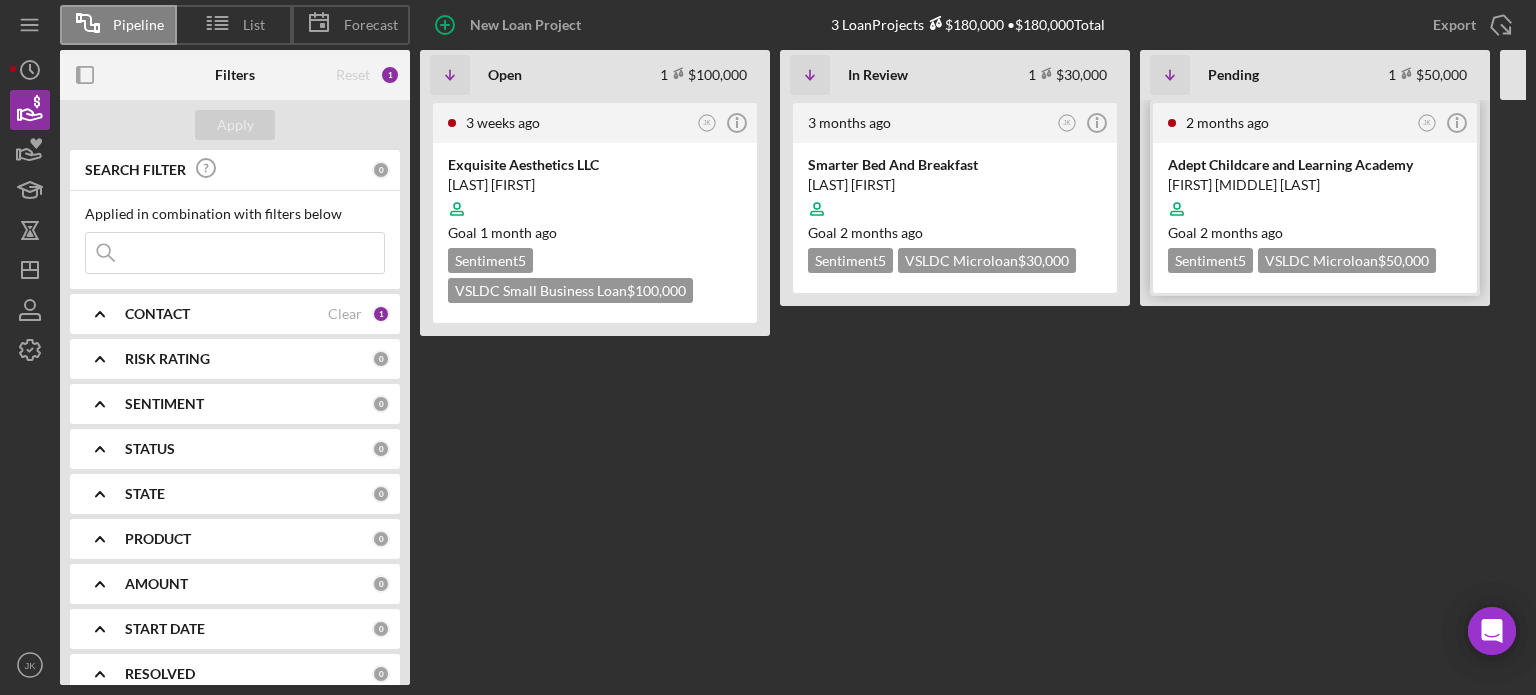 click at bounding box center (1315, 209) 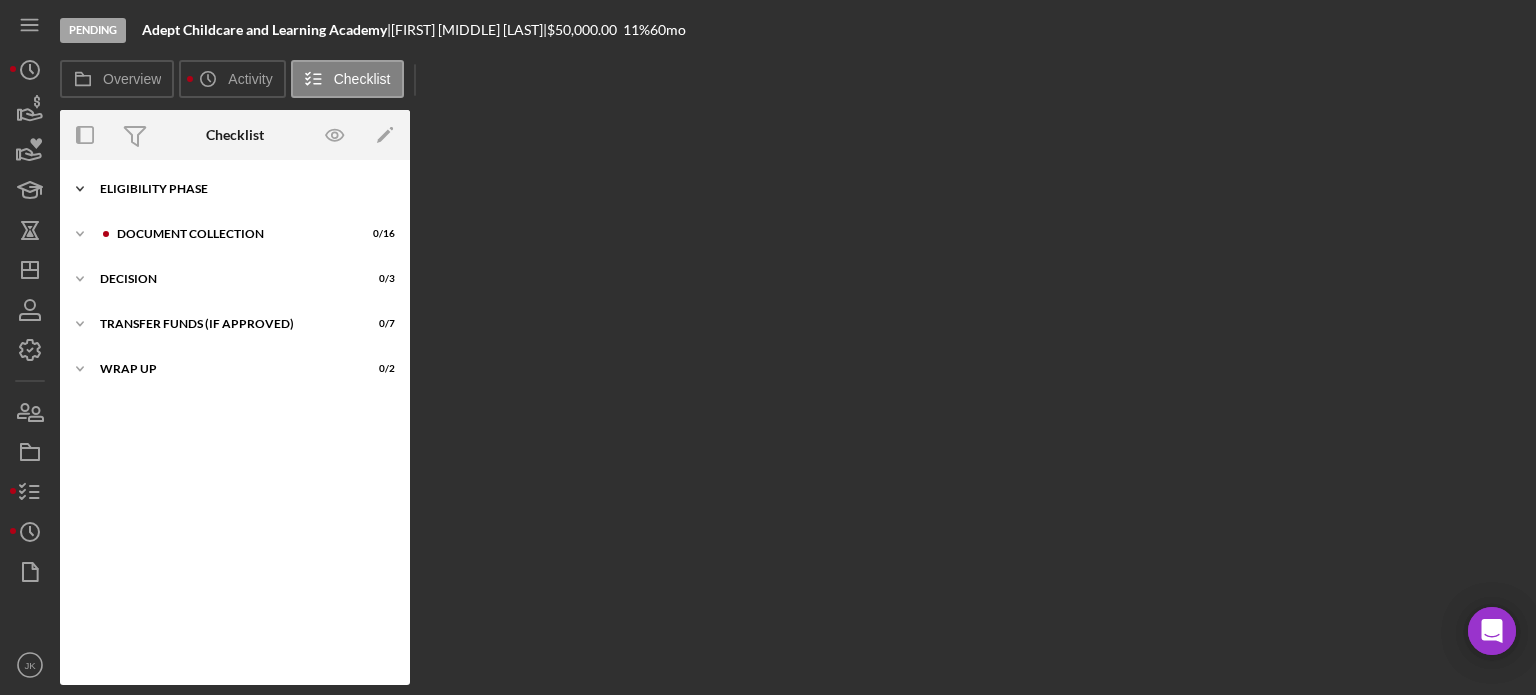 click on "Icon/Expander Eligibility Phase 8 / 8" at bounding box center [235, 189] 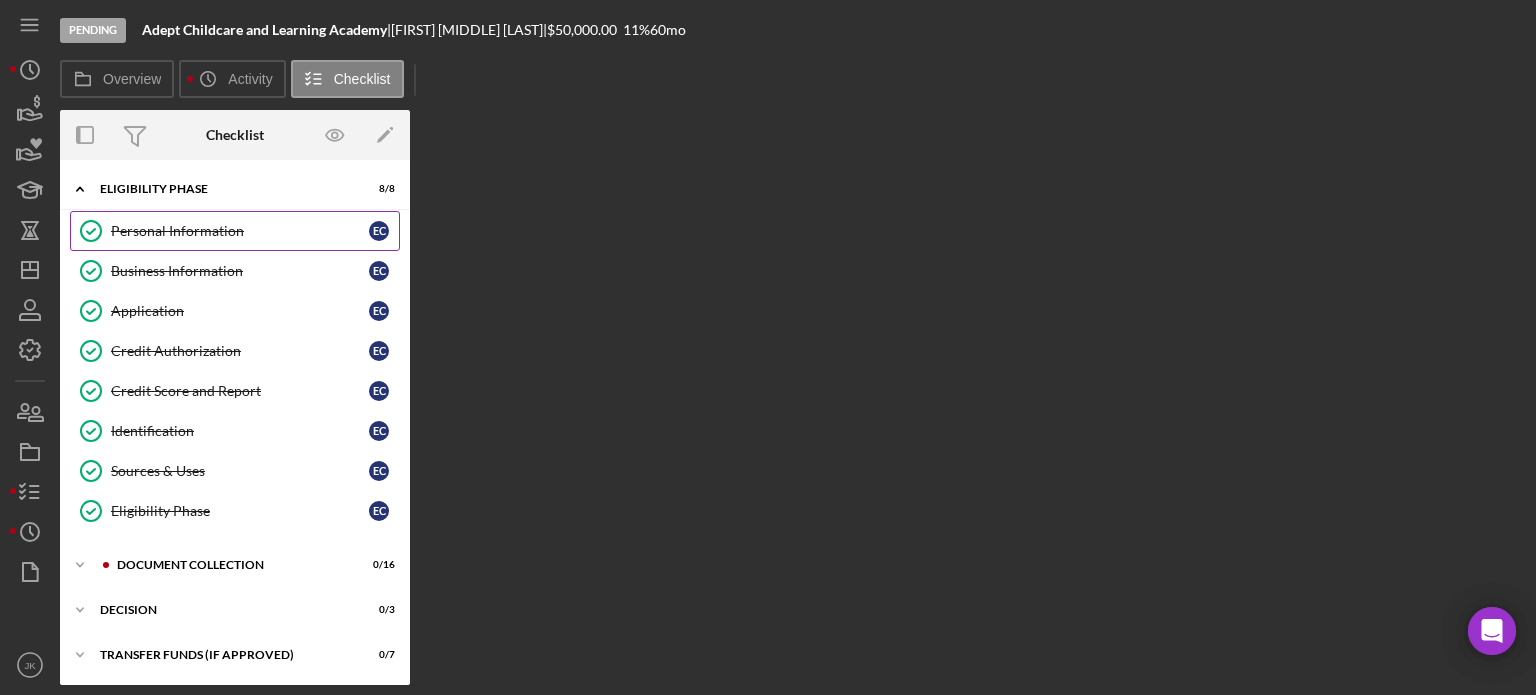 click on "Personal Information" at bounding box center [240, 231] 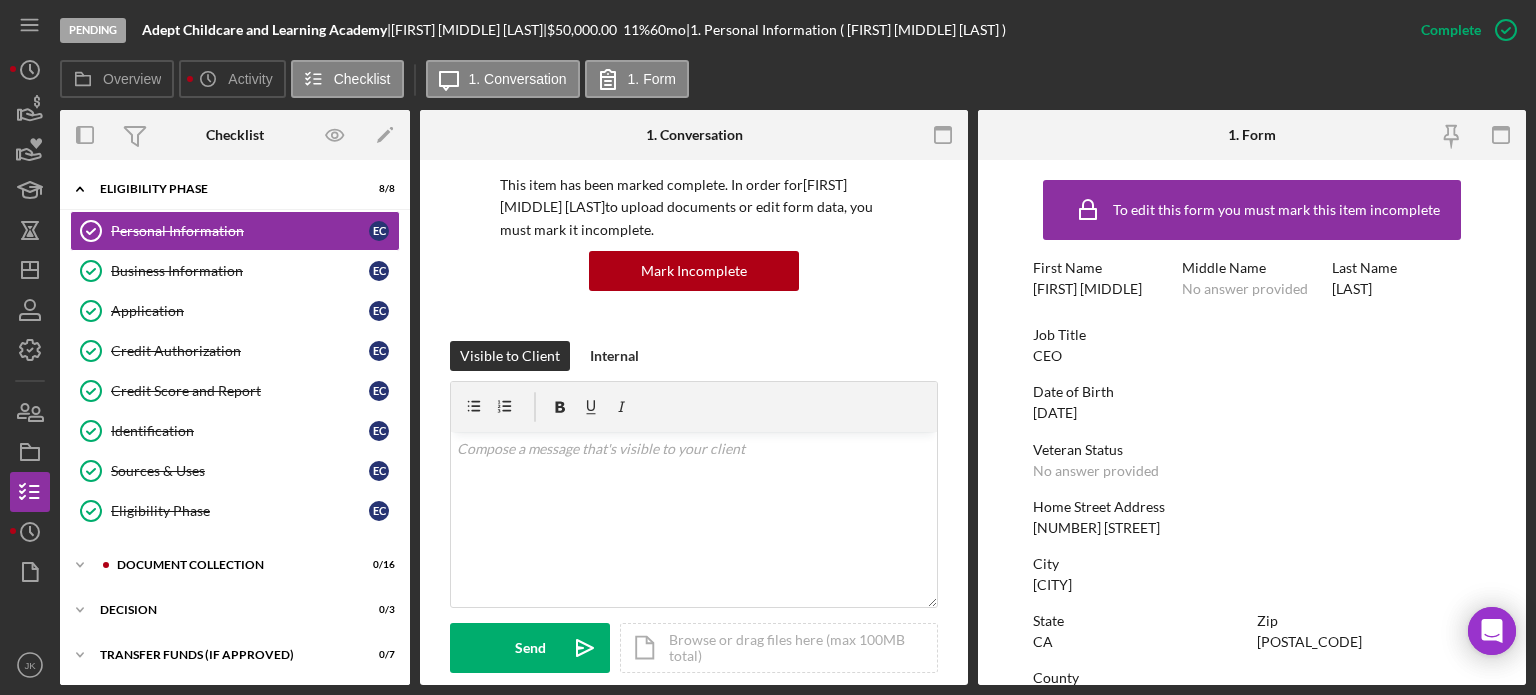 scroll, scrollTop: 154, scrollLeft: 0, axis: vertical 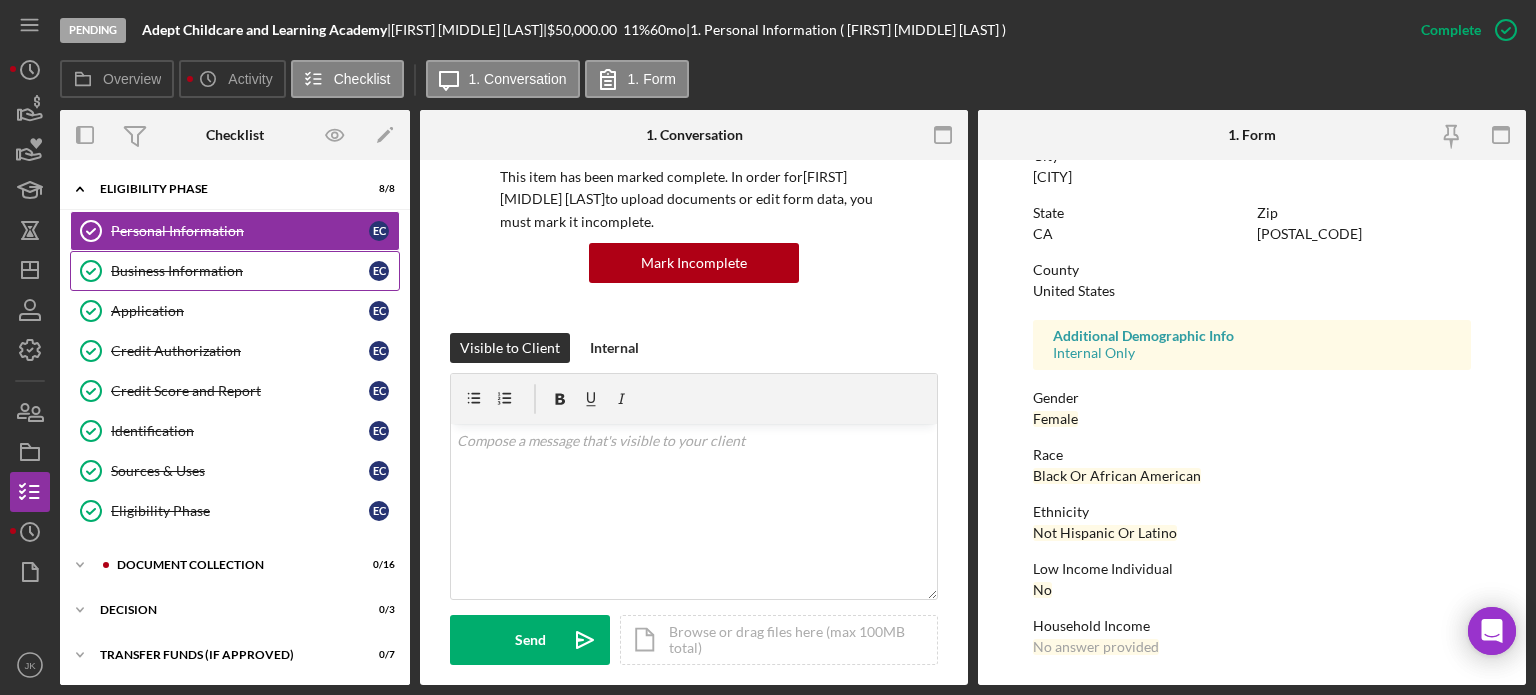 click on "Business Information" at bounding box center [240, 271] 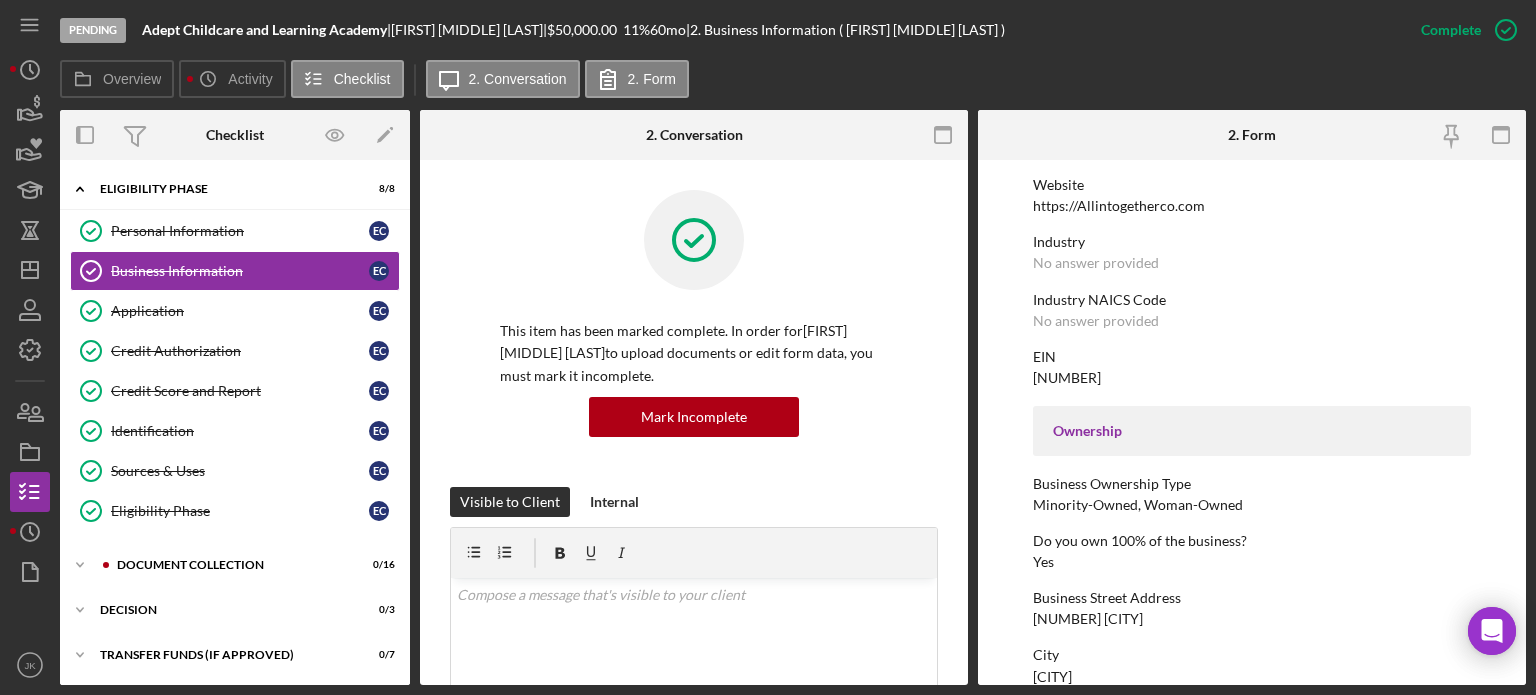scroll, scrollTop: 300, scrollLeft: 0, axis: vertical 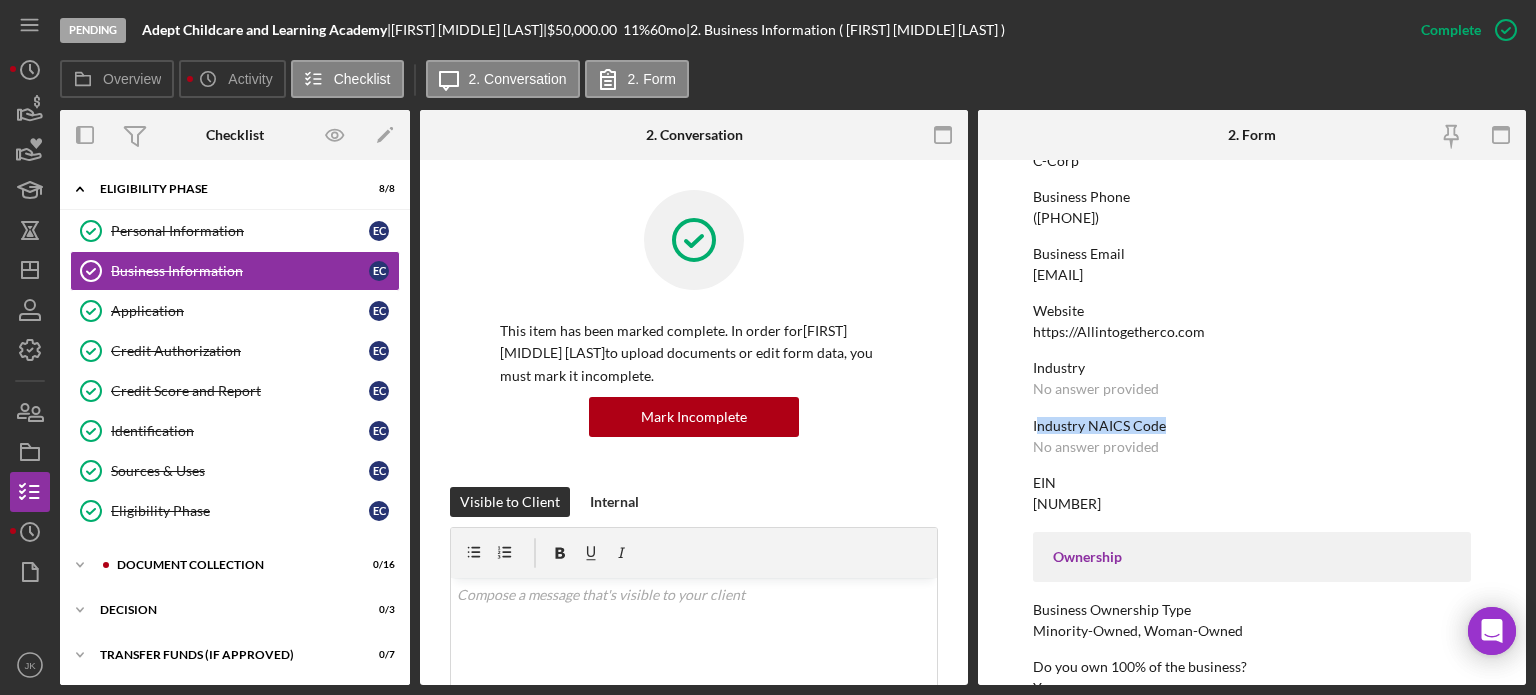 drag, startPoint x: 1176, startPoint y: 419, endPoint x: 1039, endPoint y: 429, distance: 137.36447 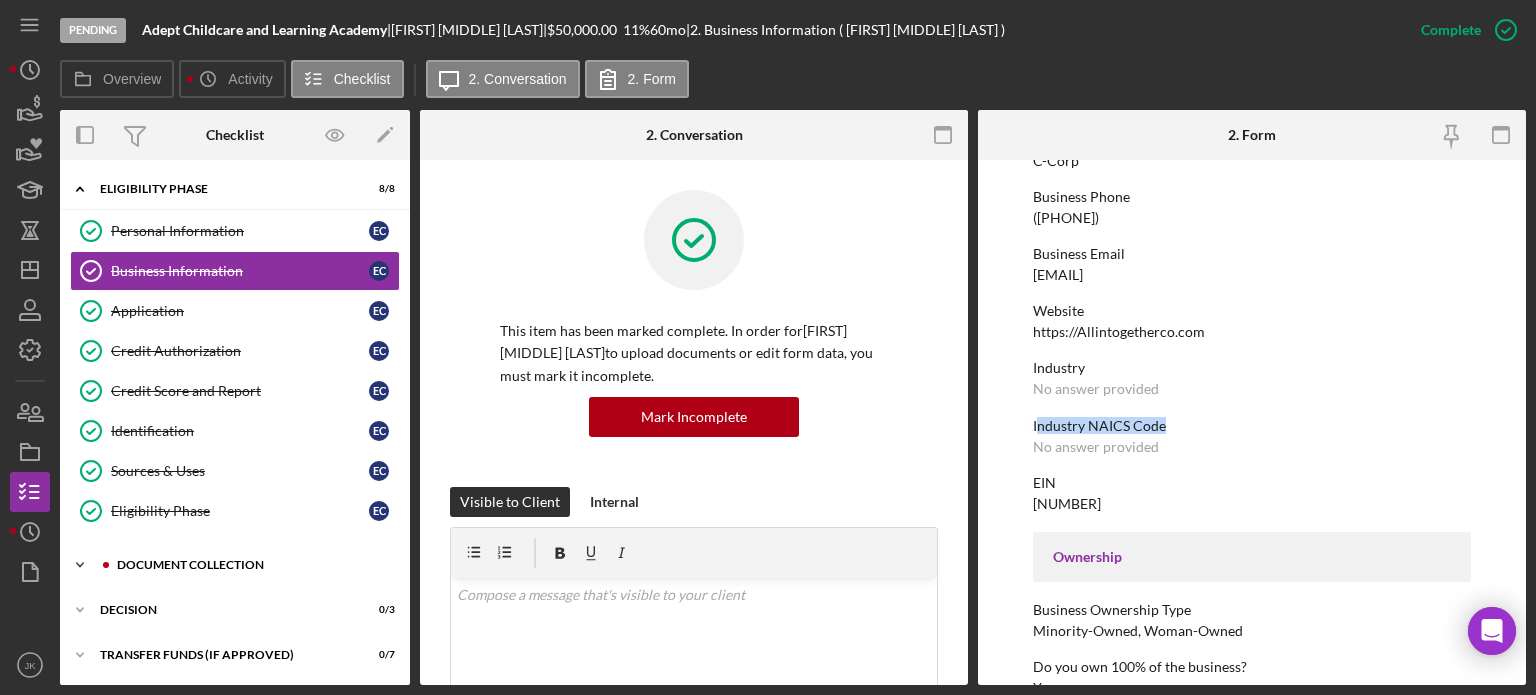 click on "Document Collection" at bounding box center [251, 565] 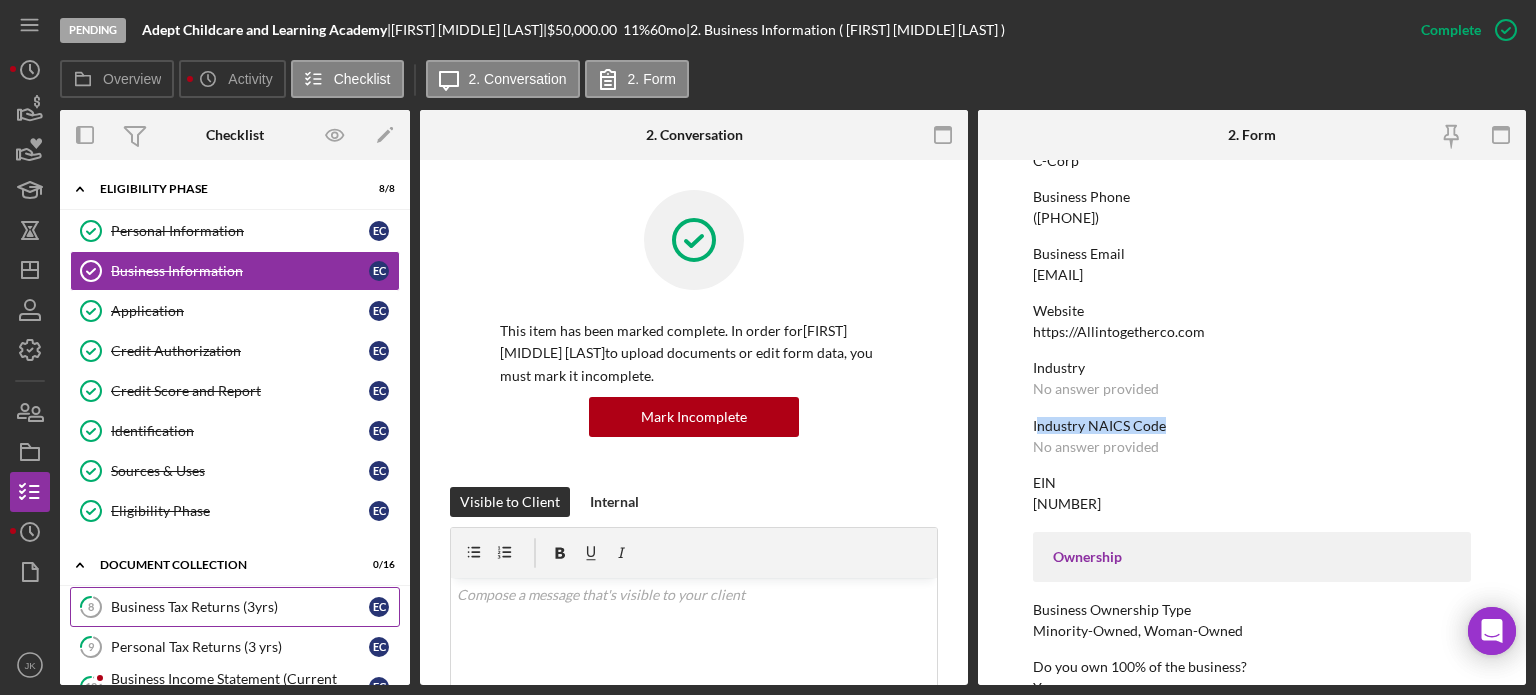 click on "8 Business Tax Returns (3yrs) E C" at bounding box center [235, 607] 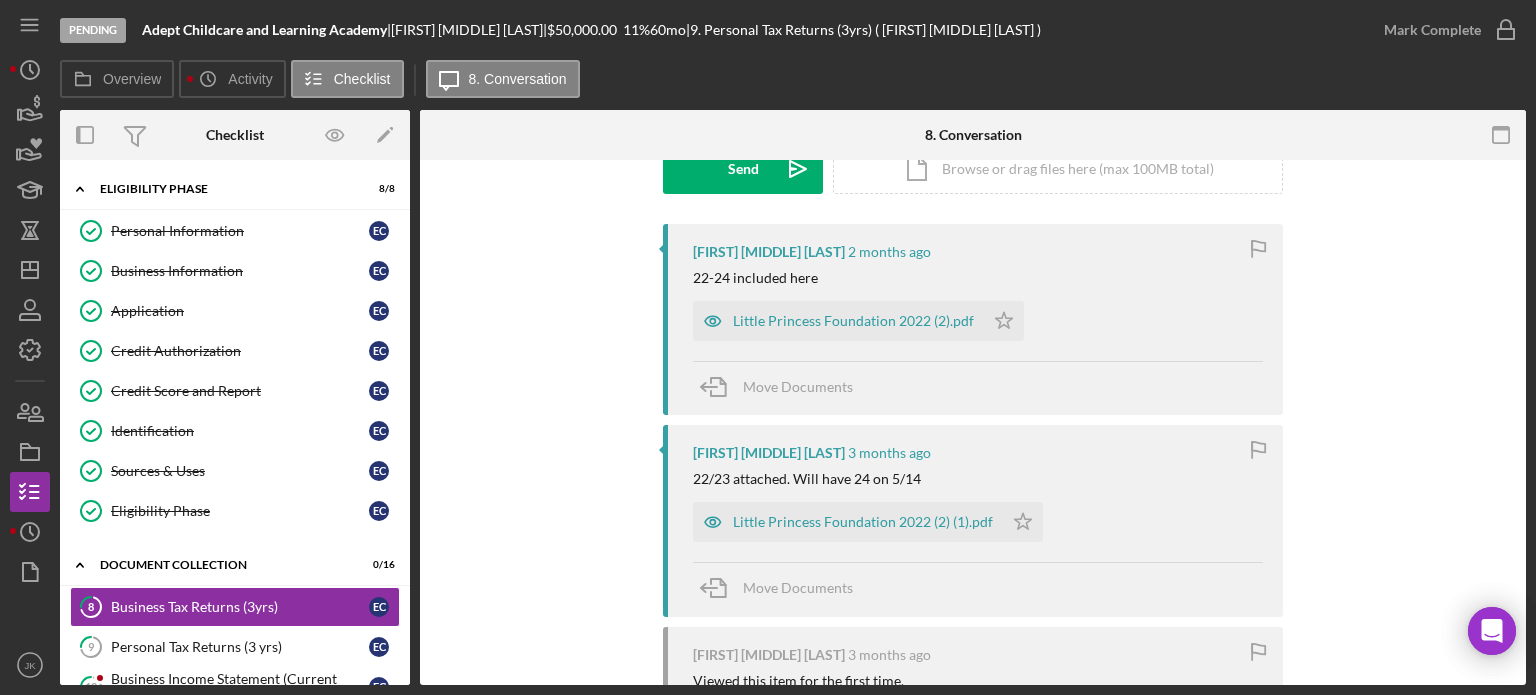 scroll, scrollTop: 340, scrollLeft: 0, axis: vertical 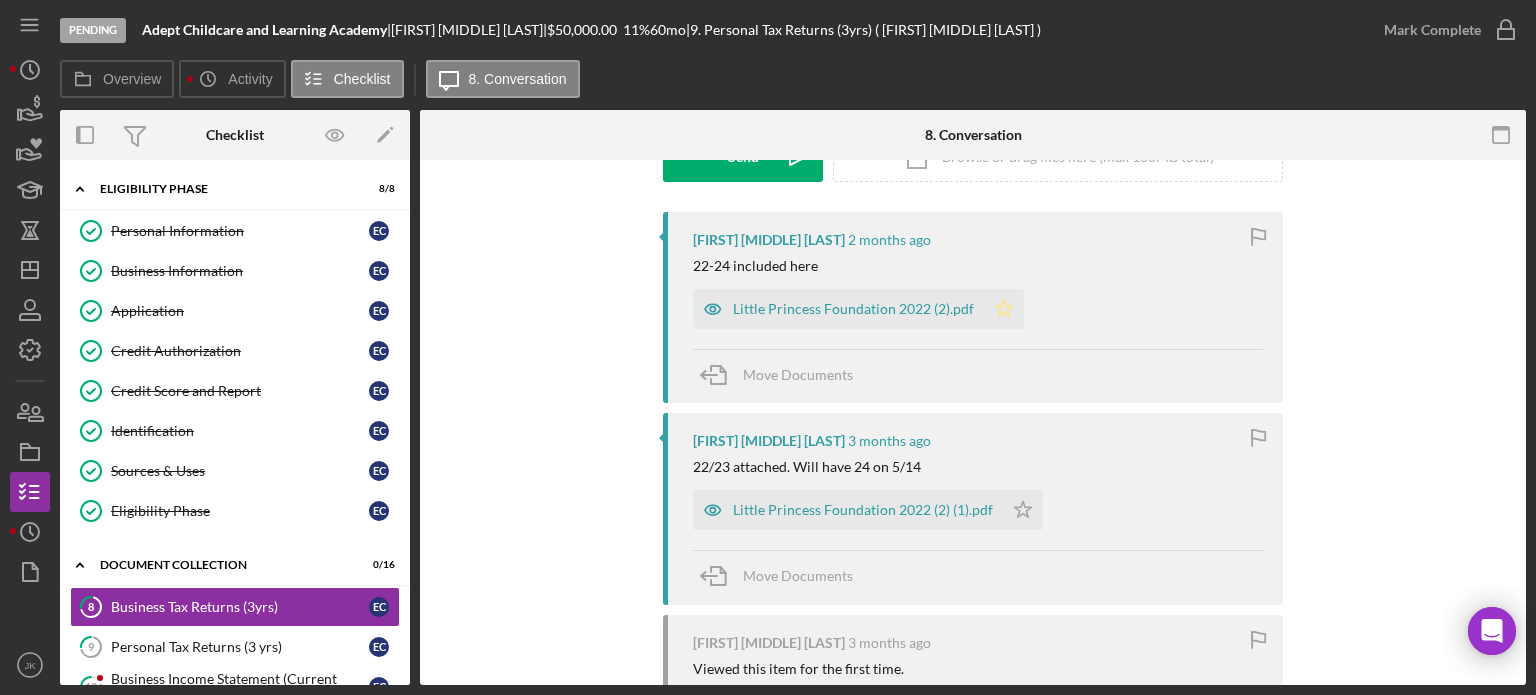 click on "Icon/Star" 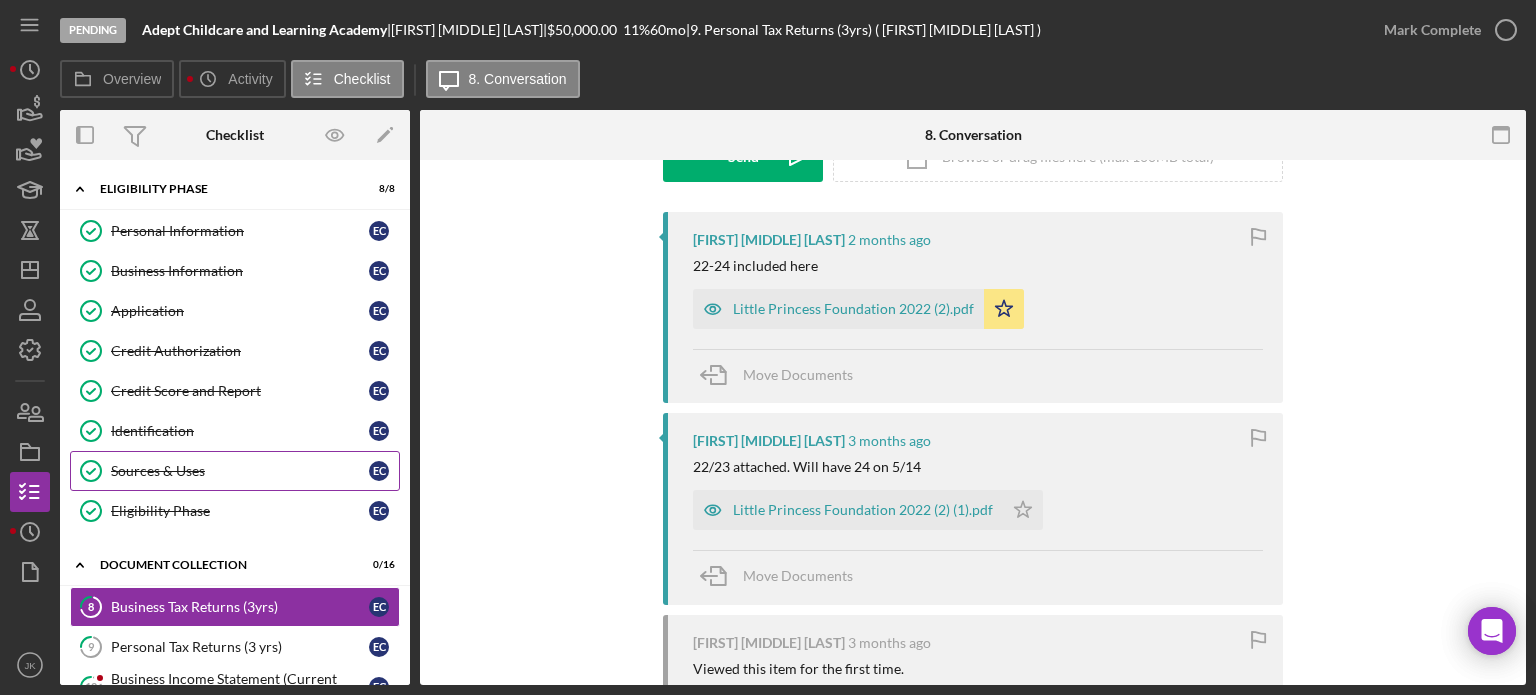 scroll, scrollTop: 200, scrollLeft: 0, axis: vertical 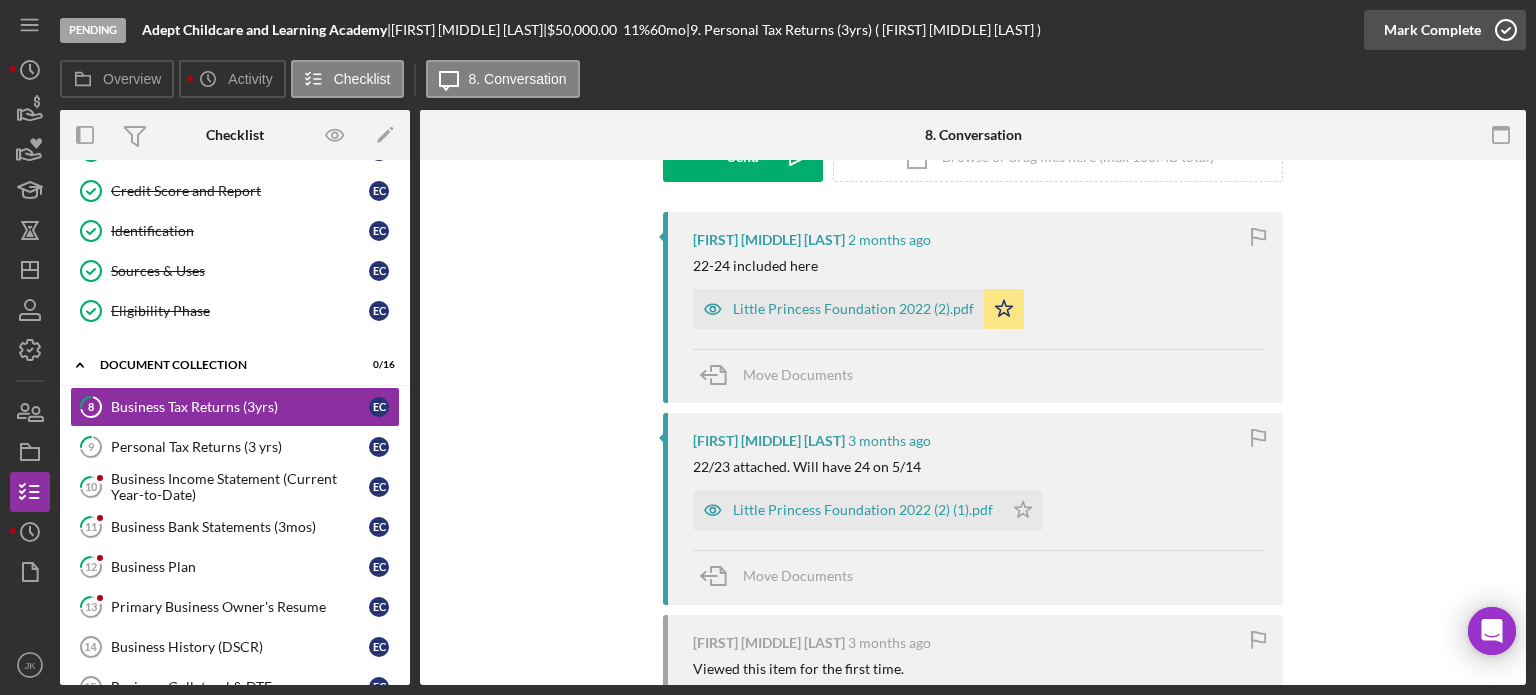 click 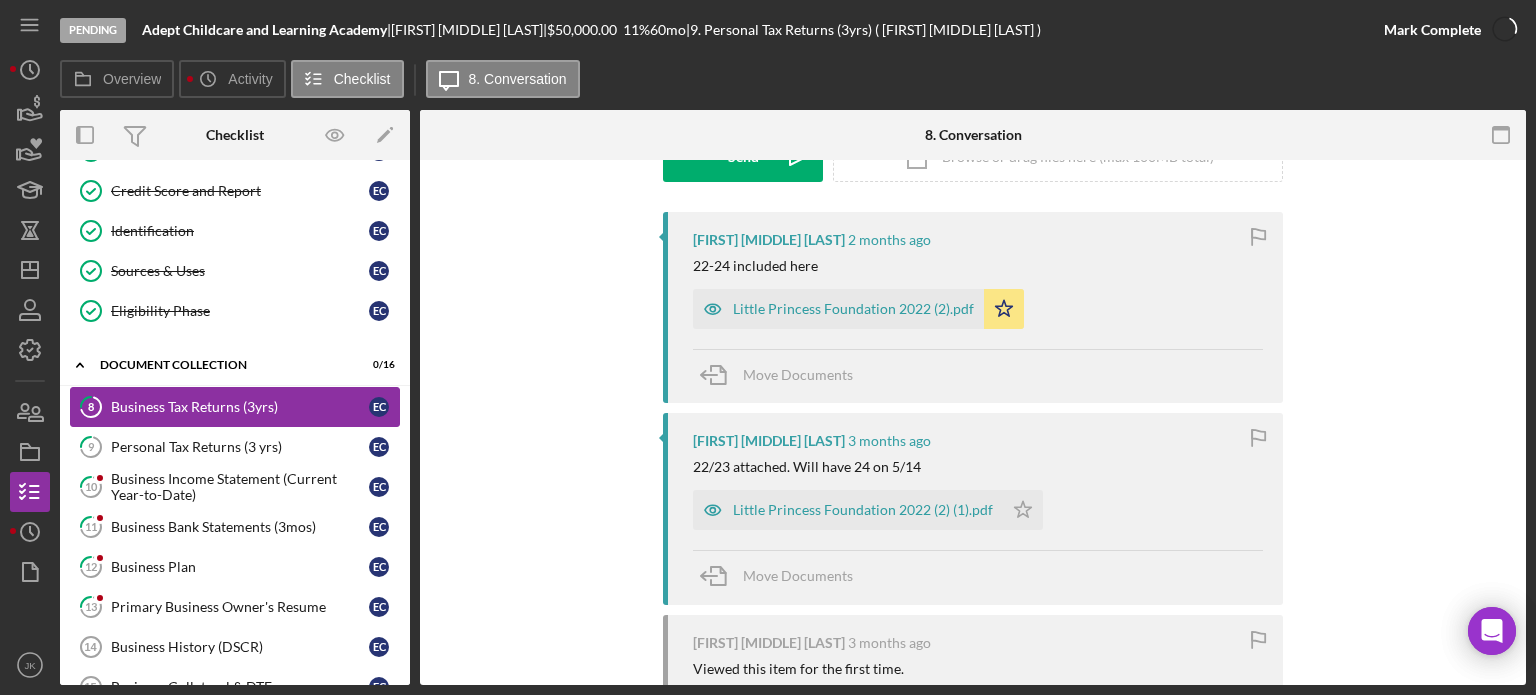 scroll, scrollTop: 614, scrollLeft: 0, axis: vertical 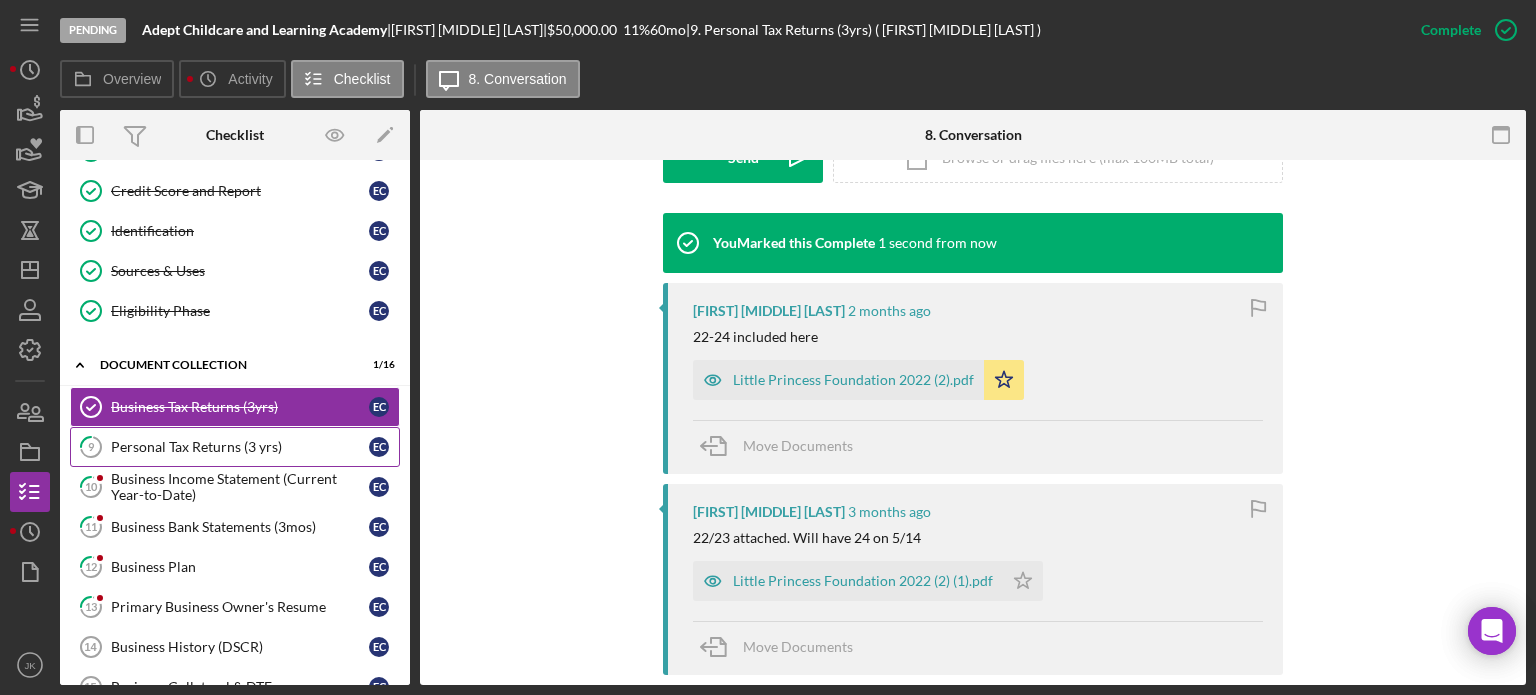 click on "9 Personal Tax Returns (3 yrs) E C" at bounding box center (235, 447) 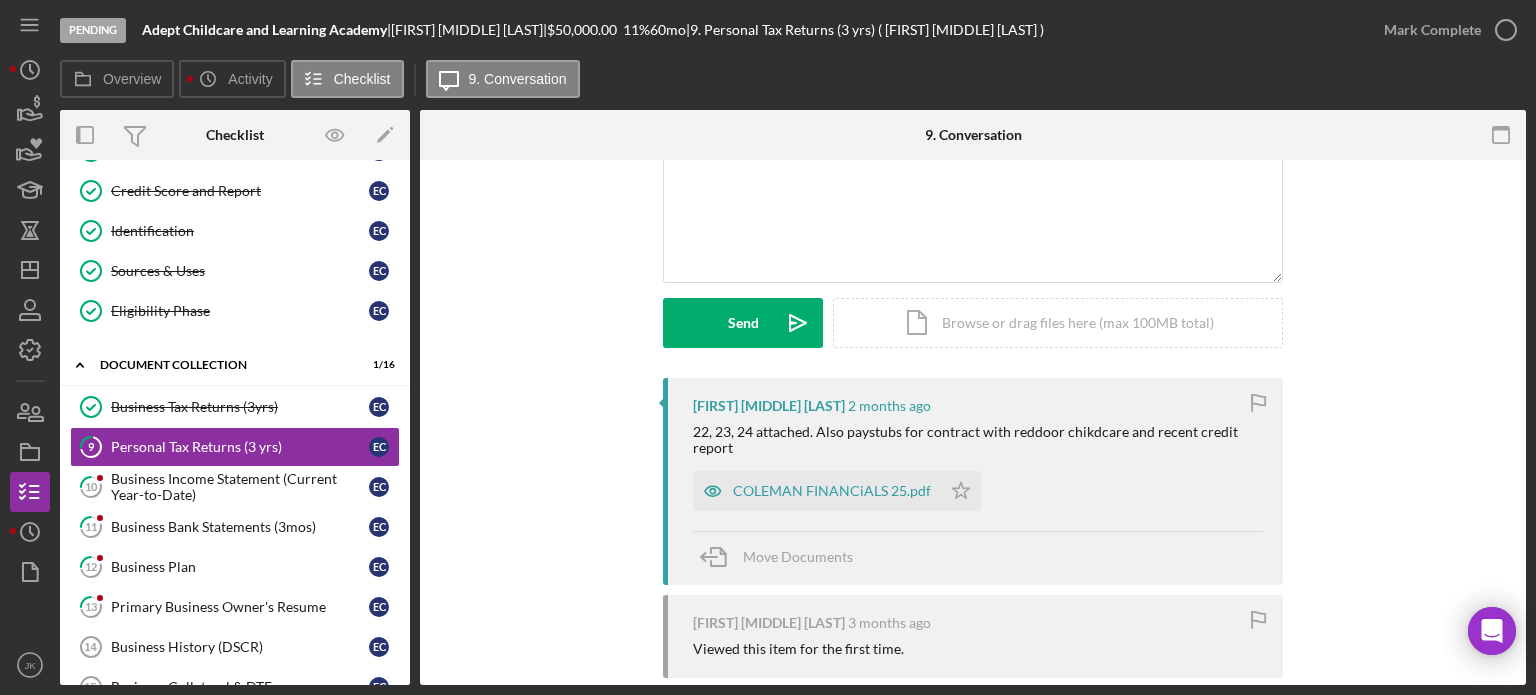 scroll, scrollTop: 175, scrollLeft: 0, axis: vertical 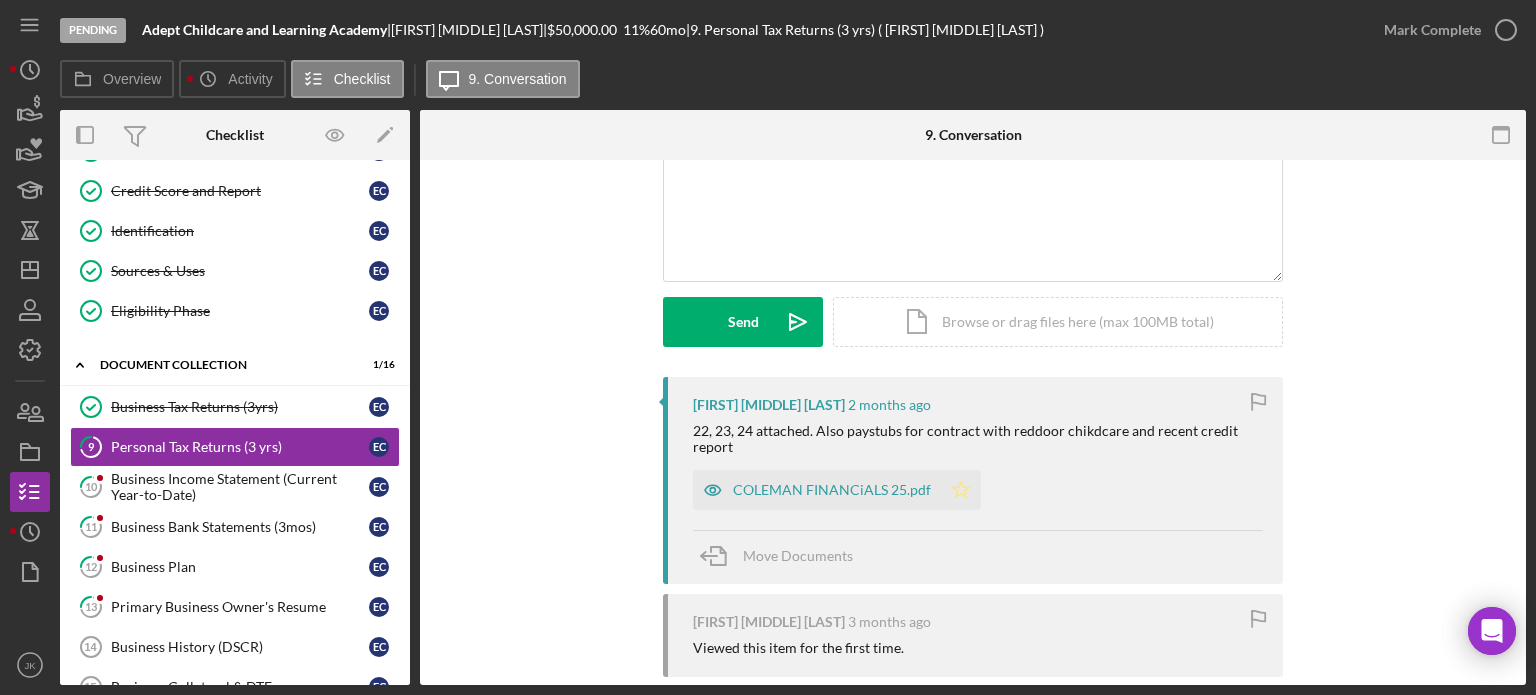 click on "Icon/Star" 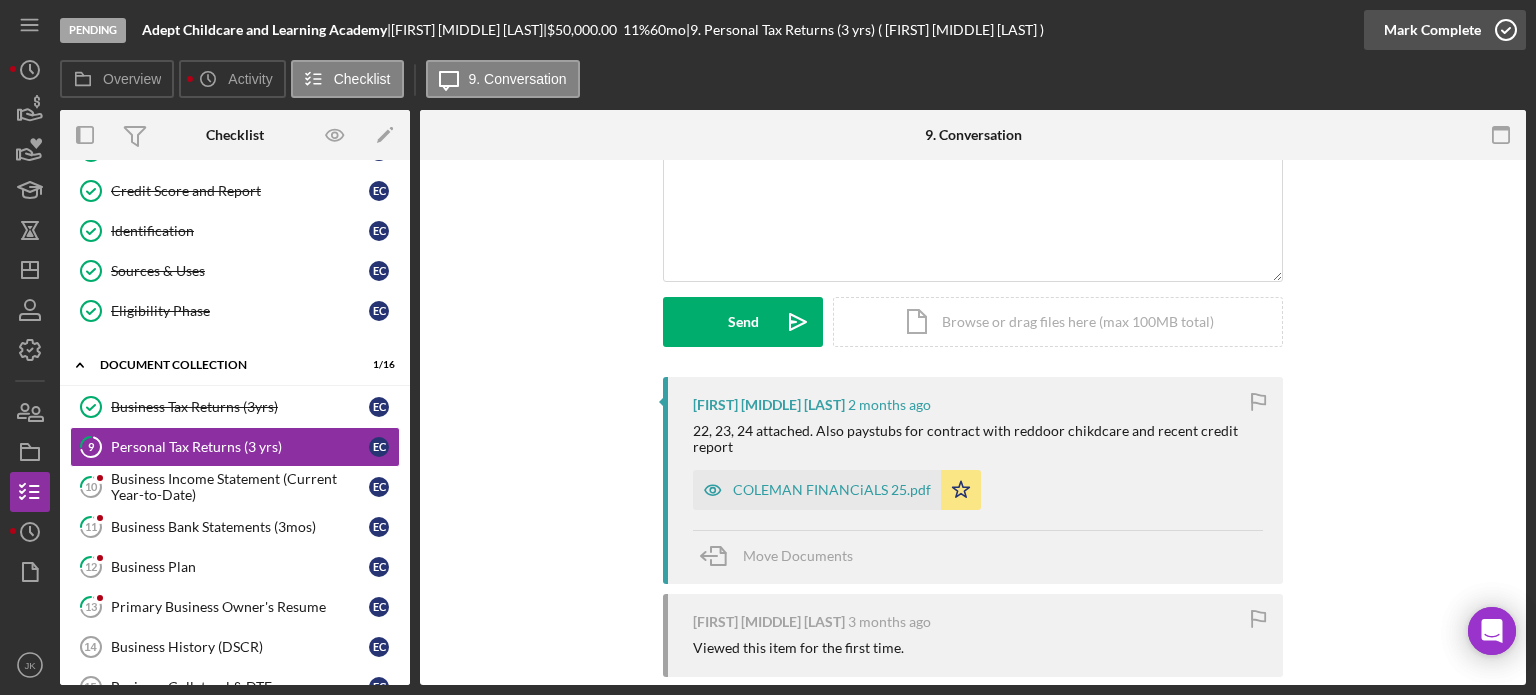 click on "Mark Complete" at bounding box center (1445, 30) 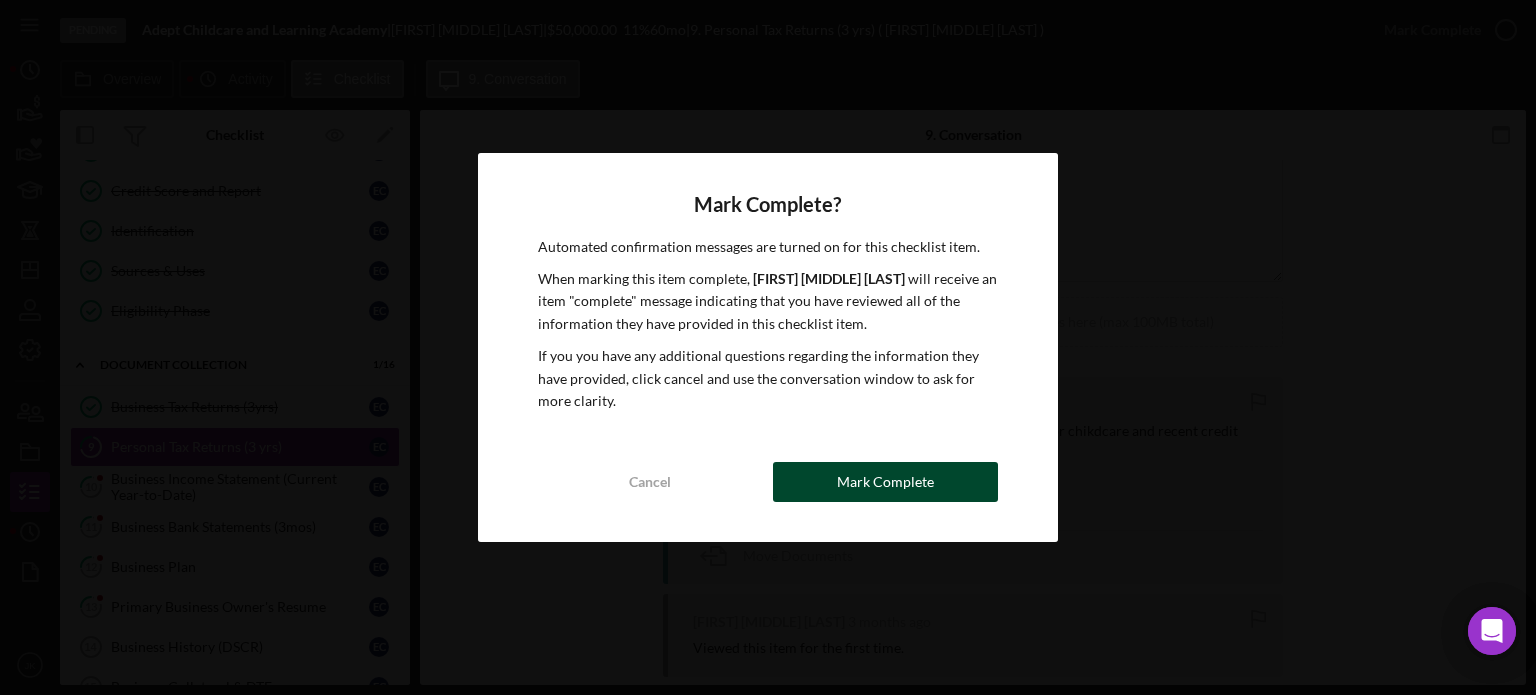 click on "Mark Complete" at bounding box center (885, 482) 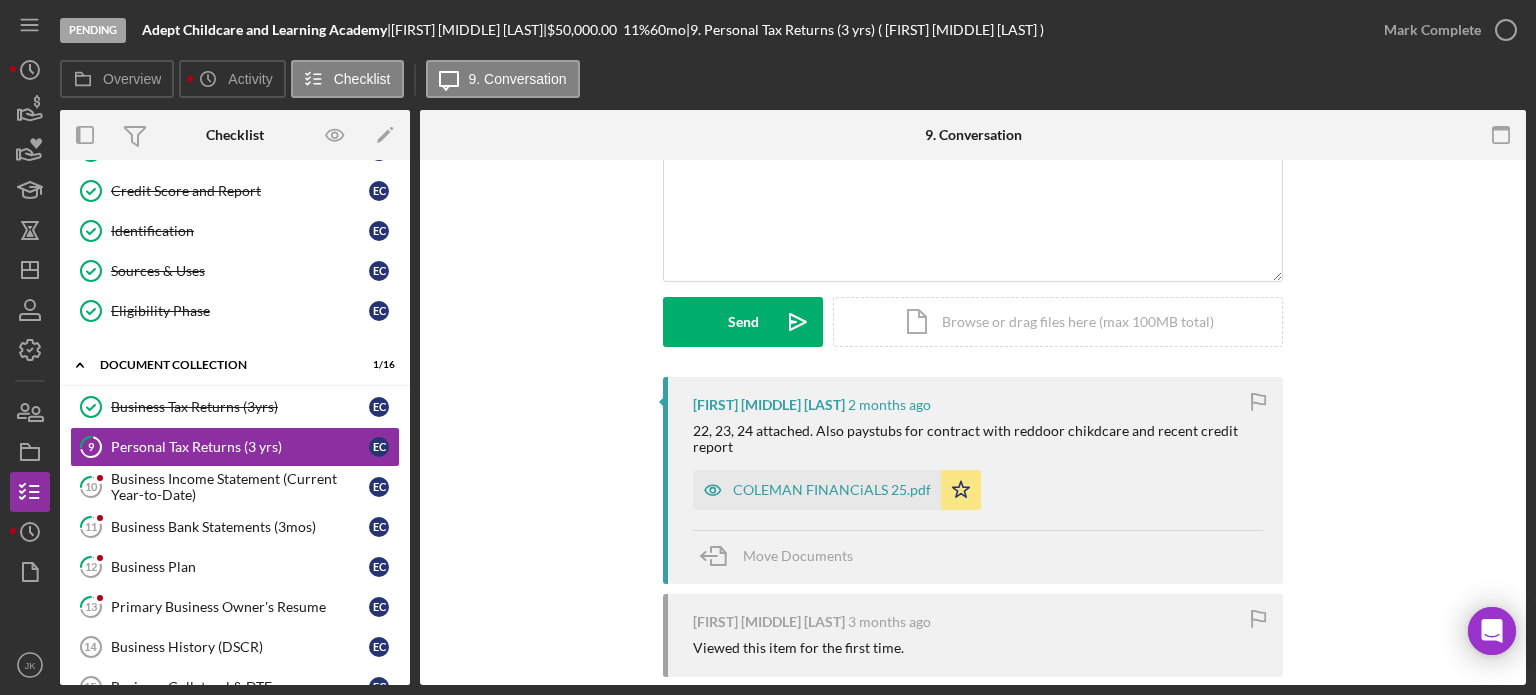 scroll, scrollTop: 450, scrollLeft: 0, axis: vertical 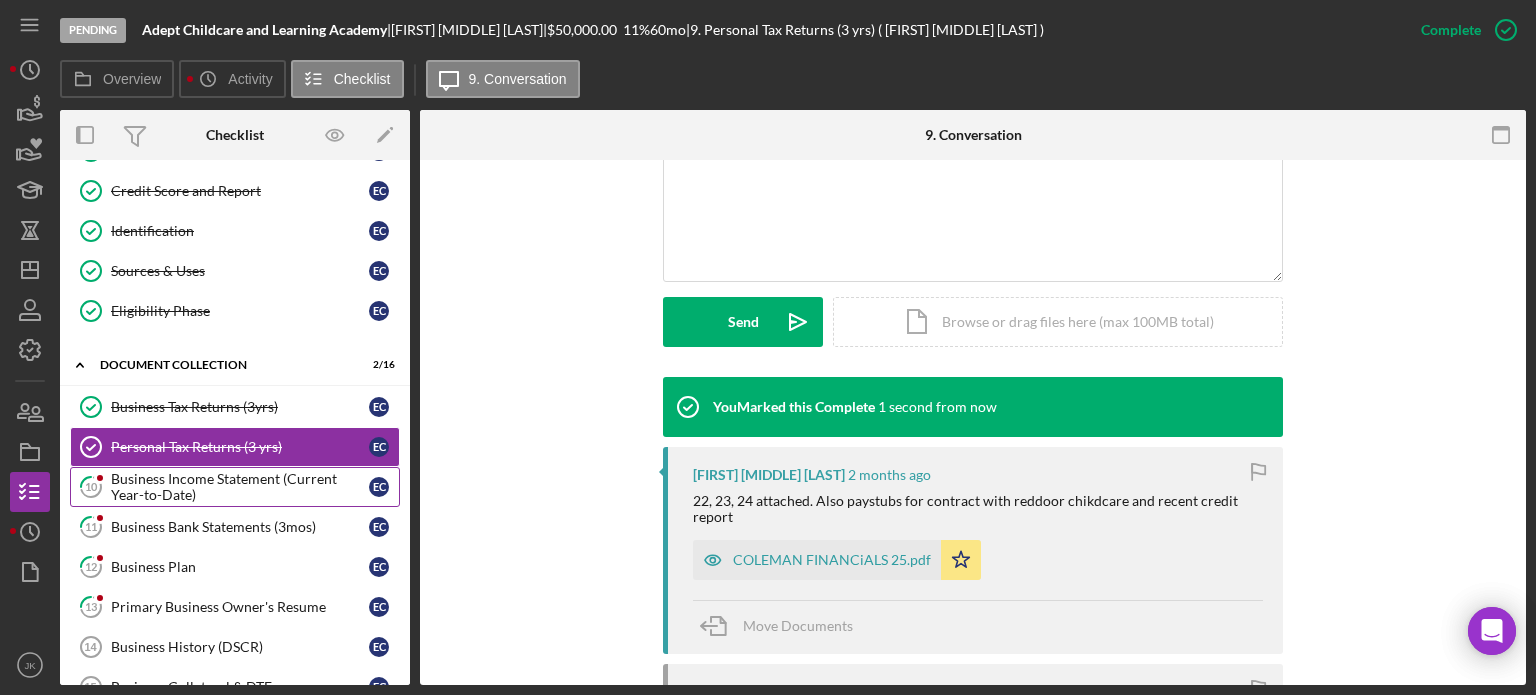 click on "Business Income Statement (Current Year-to-Date)" at bounding box center (240, 487) 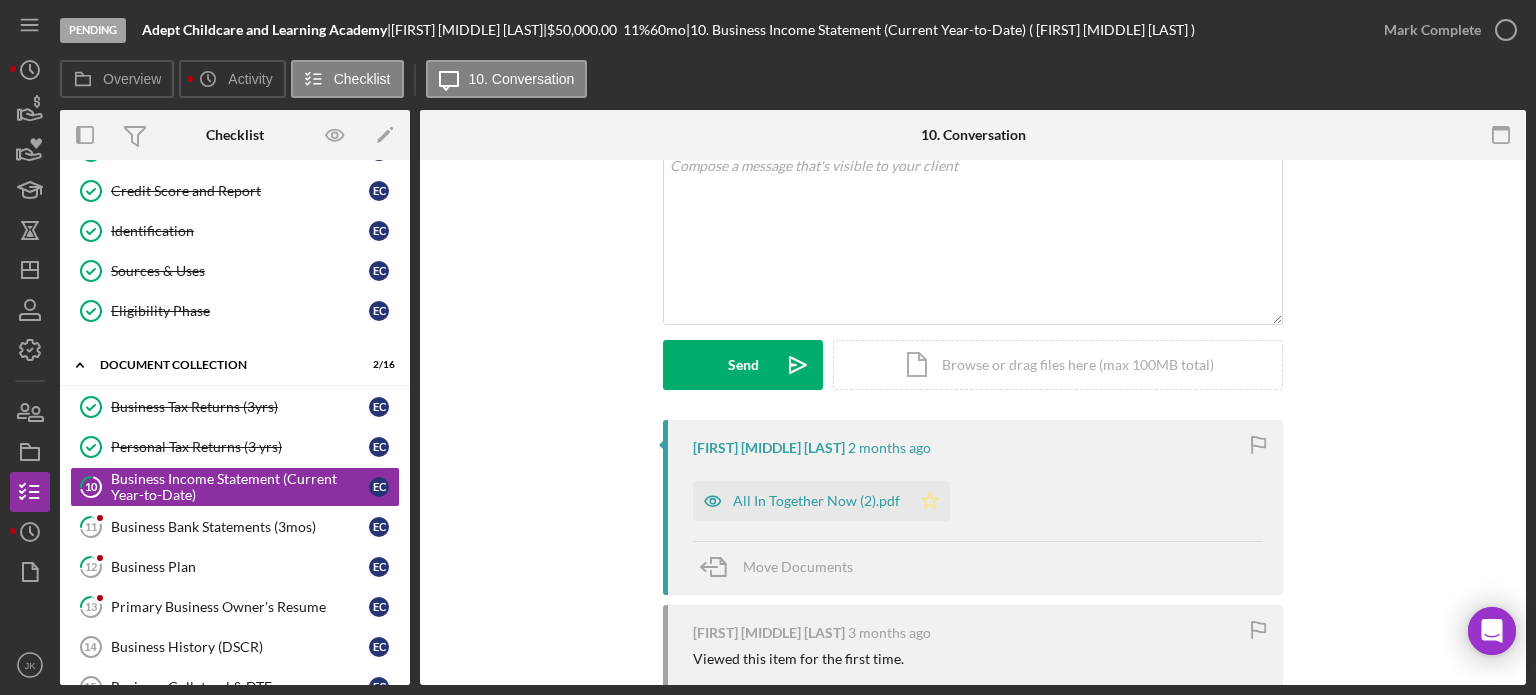 scroll, scrollTop: 136, scrollLeft: 0, axis: vertical 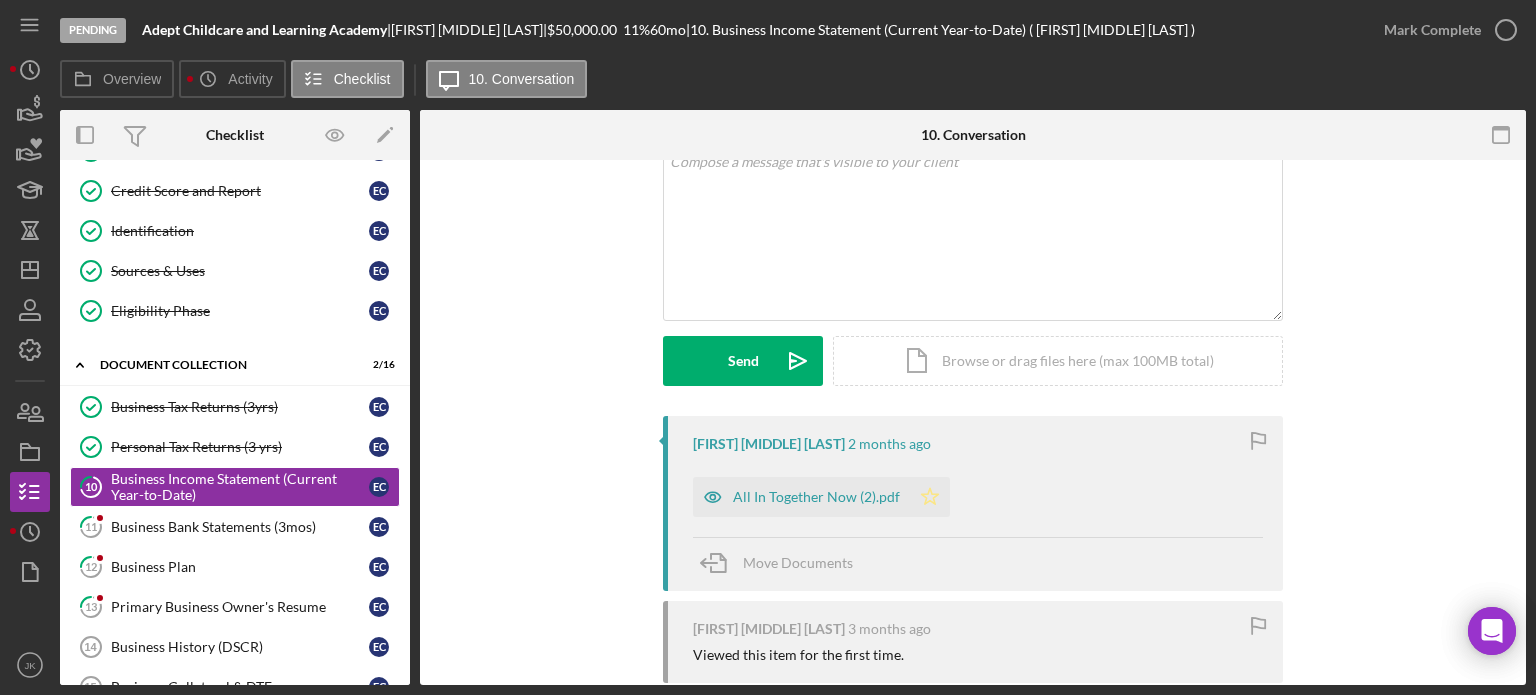 click on "Icon/Star" 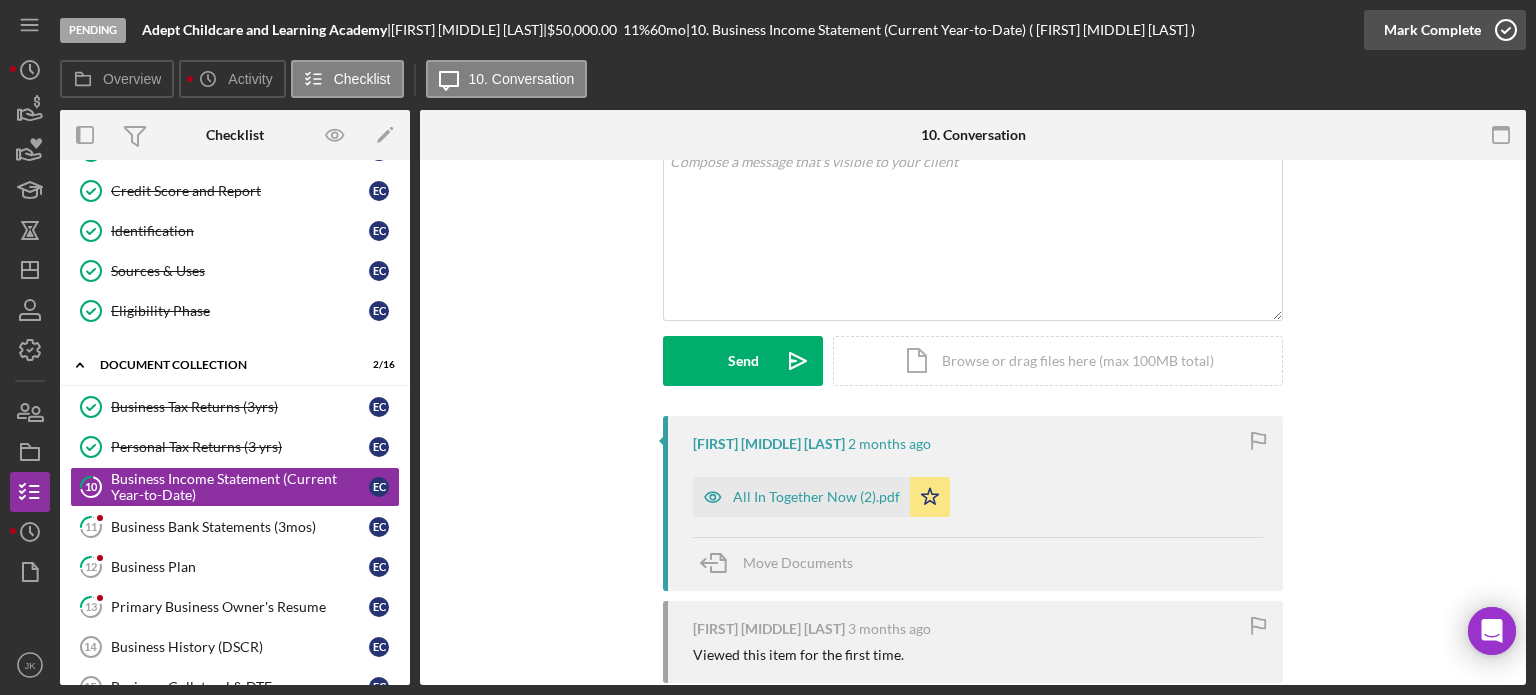 click on "Mark Complete" at bounding box center [1432, 30] 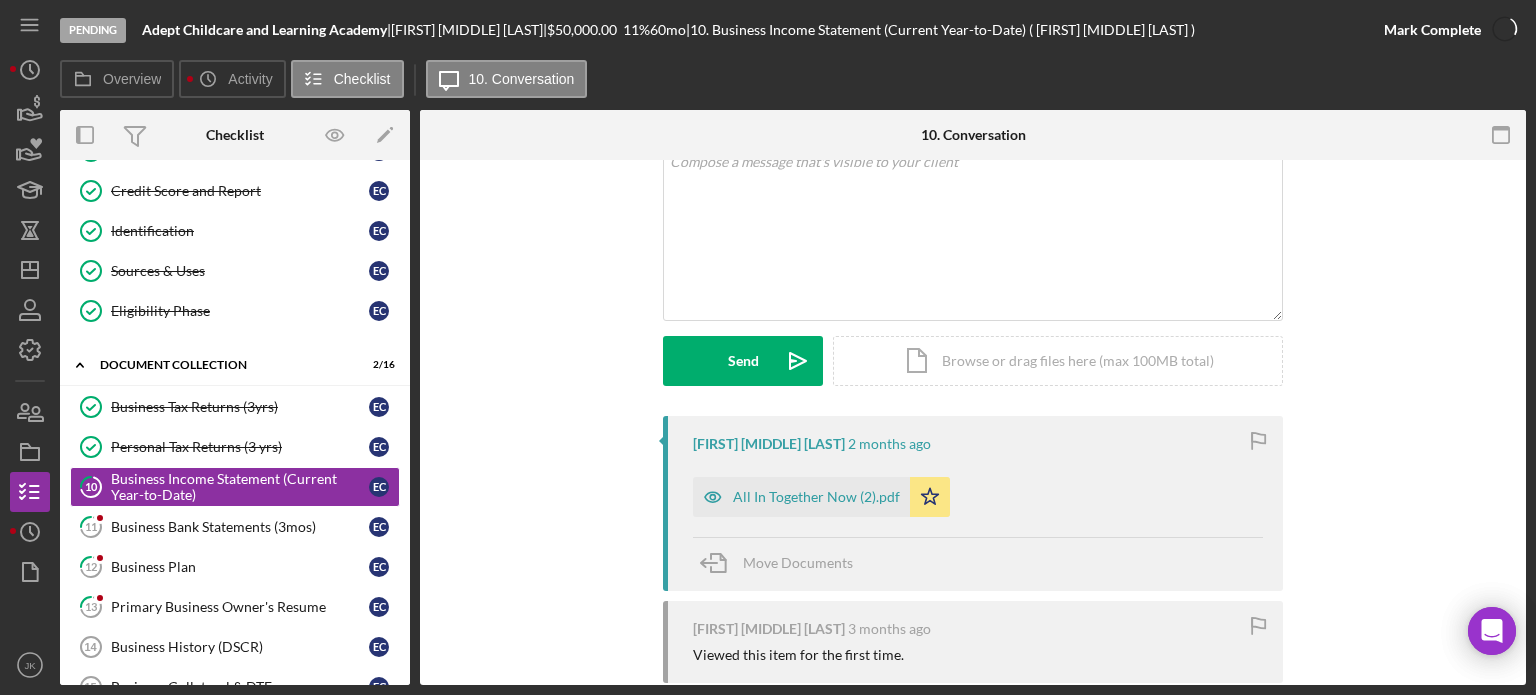 scroll, scrollTop: 411, scrollLeft: 0, axis: vertical 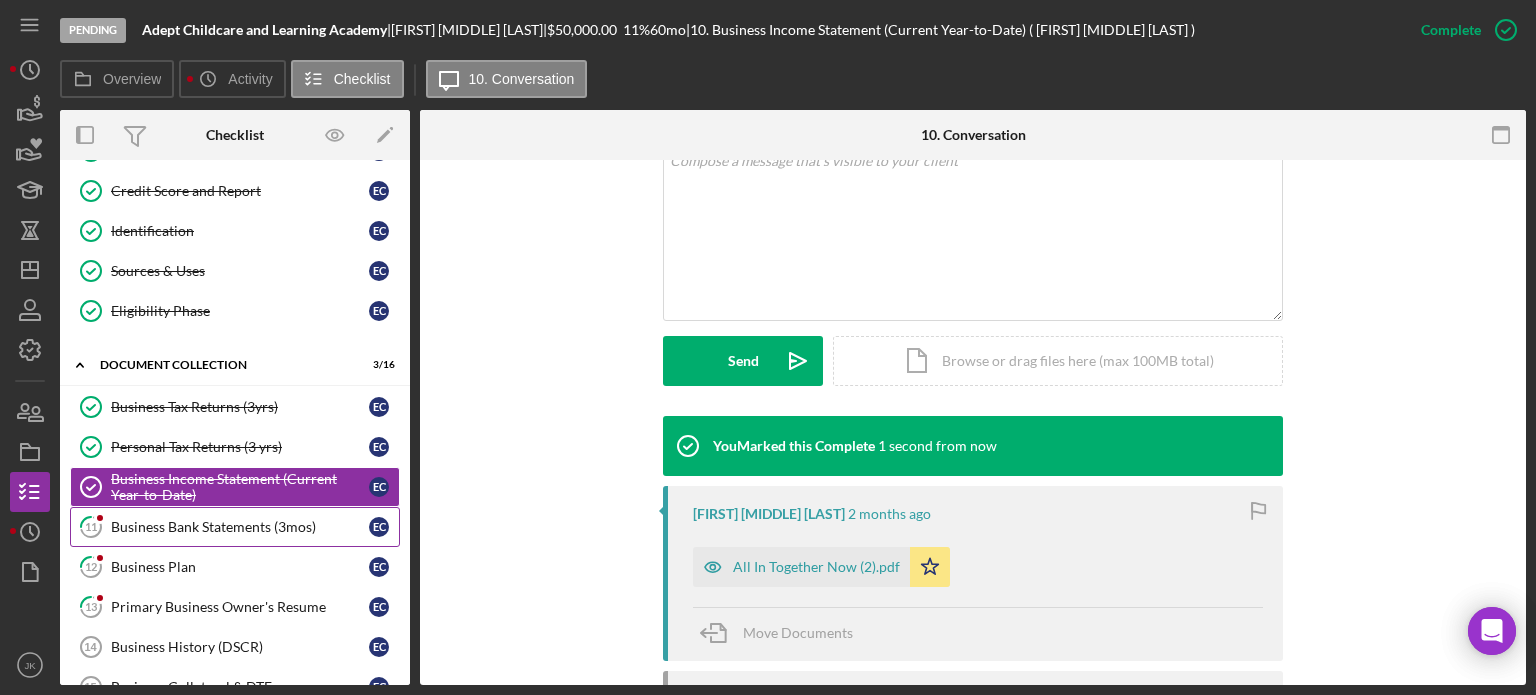 click on "Business Bank Statements (3mos)" at bounding box center [240, 527] 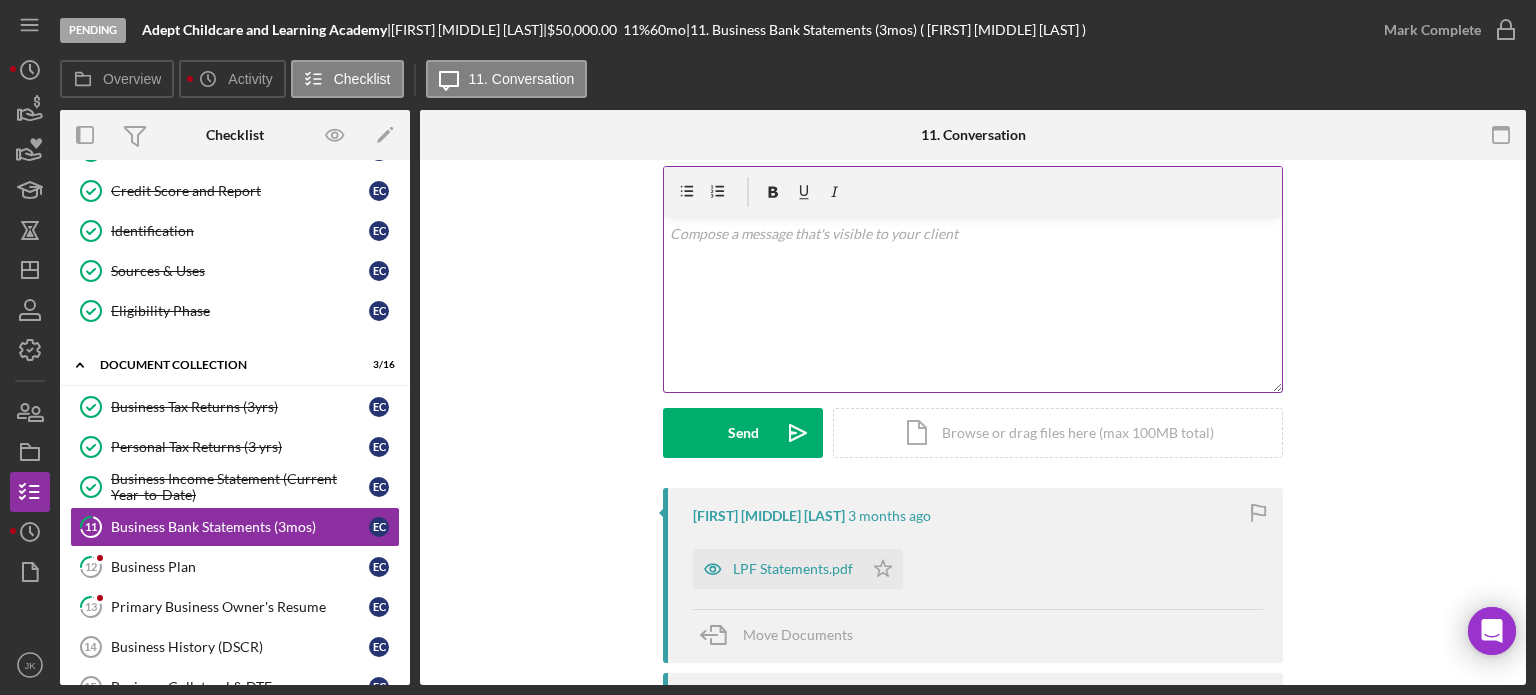 scroll, scrollTop: 95, scrollLeft: 0, axis: vertical 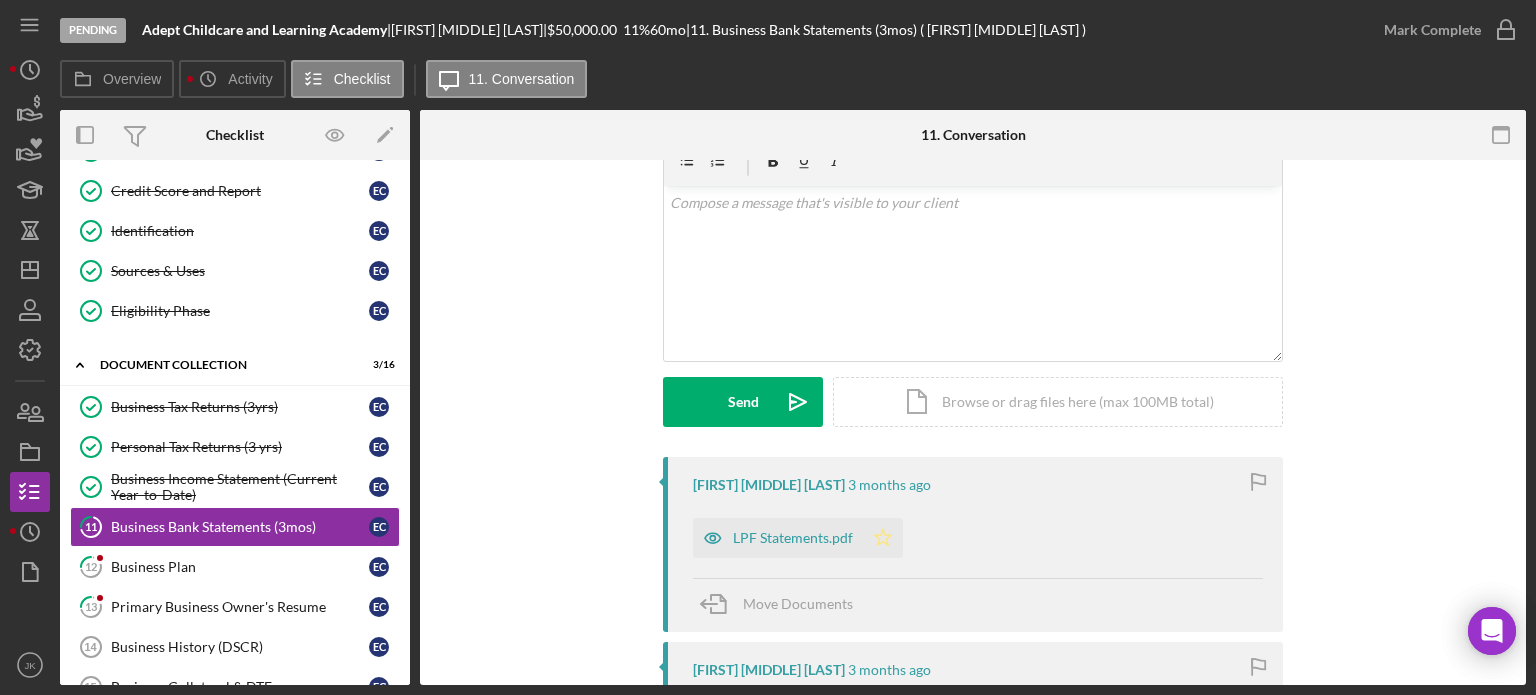 click on "Icon/Star" 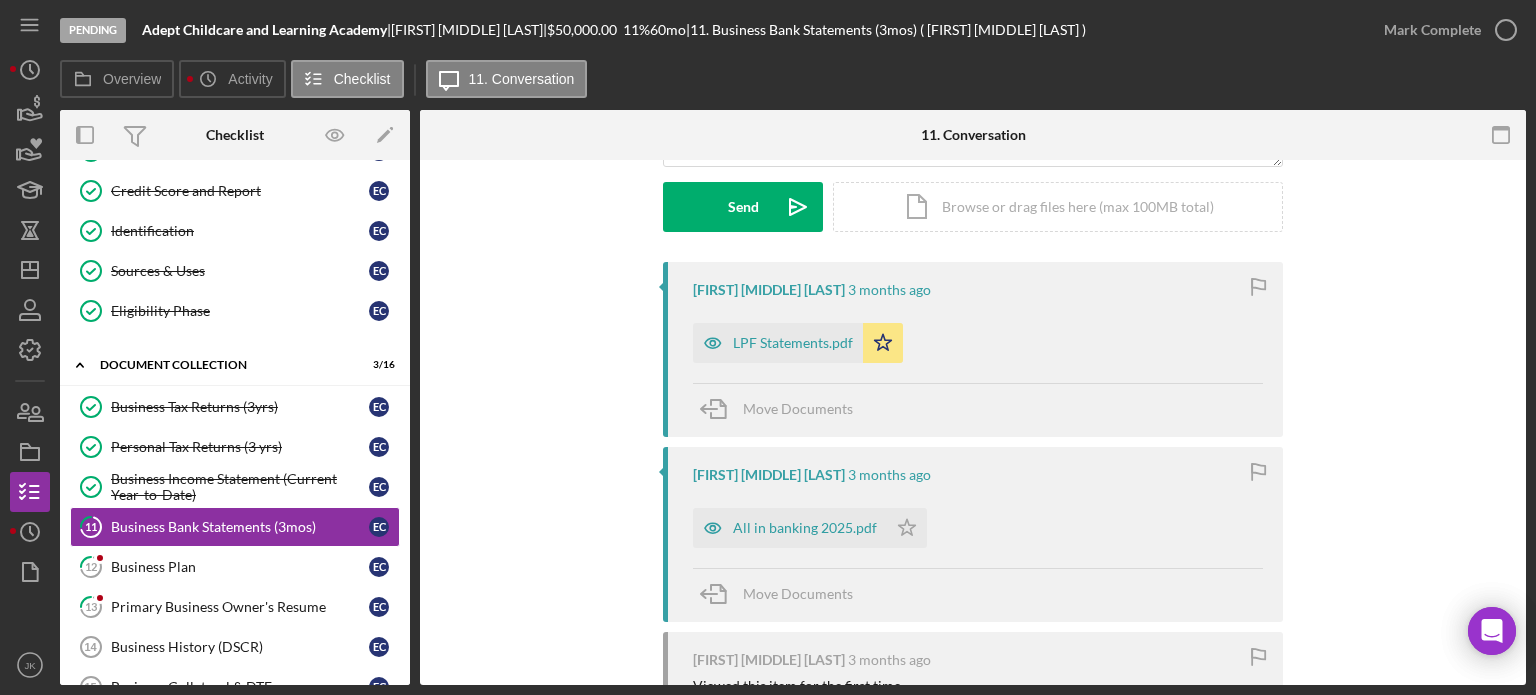 scroll, scrollTop: 291, scrollLeft: 0, axis: vertical 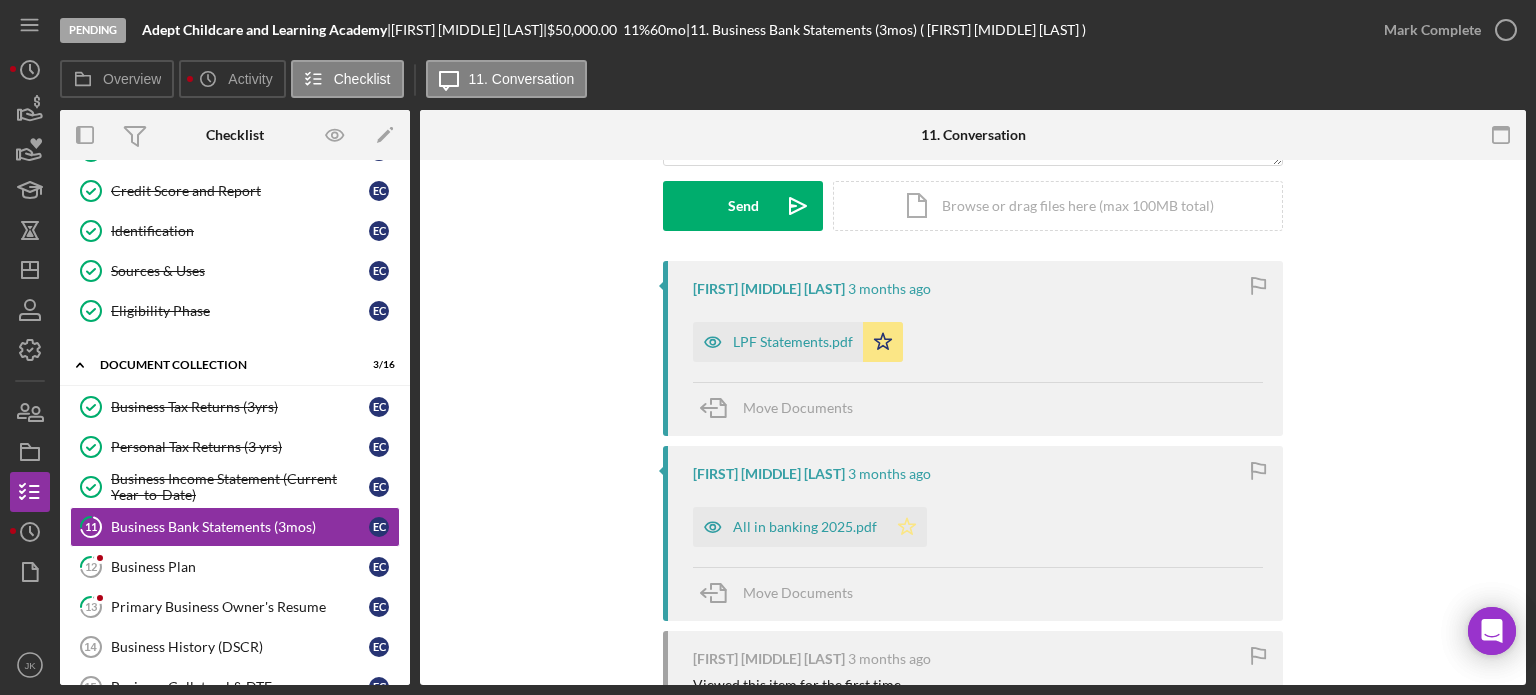 click on "Icon/Star" 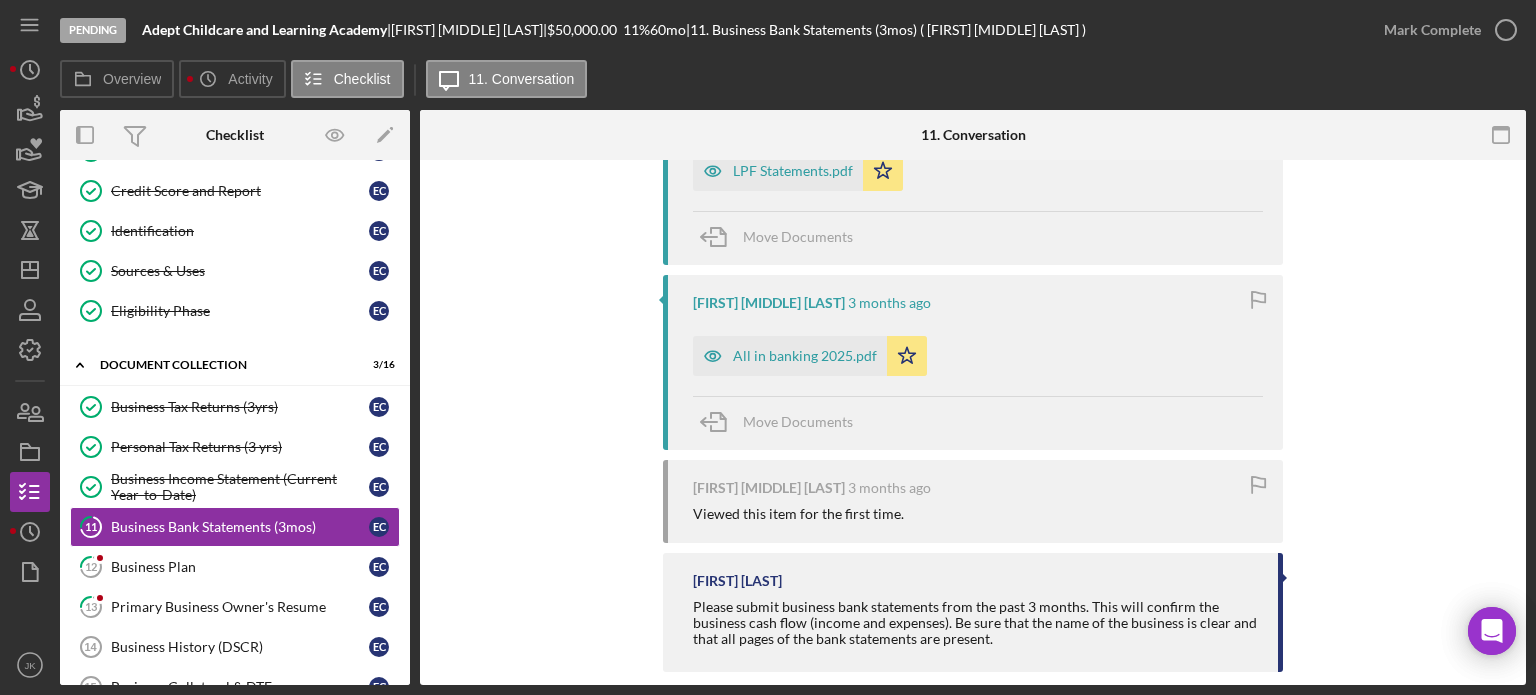 scroll, scrollTop: 456, scrollLeft: 0, axis: vertical 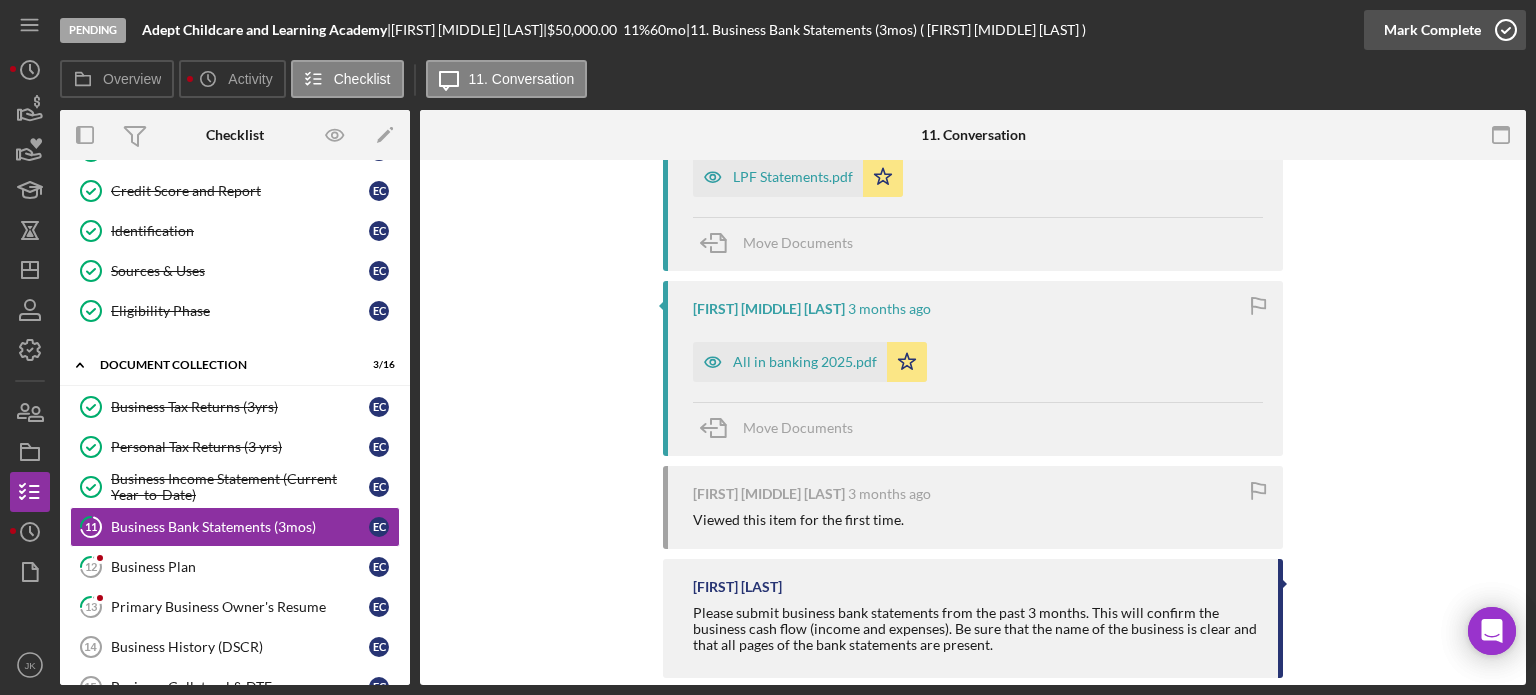 click 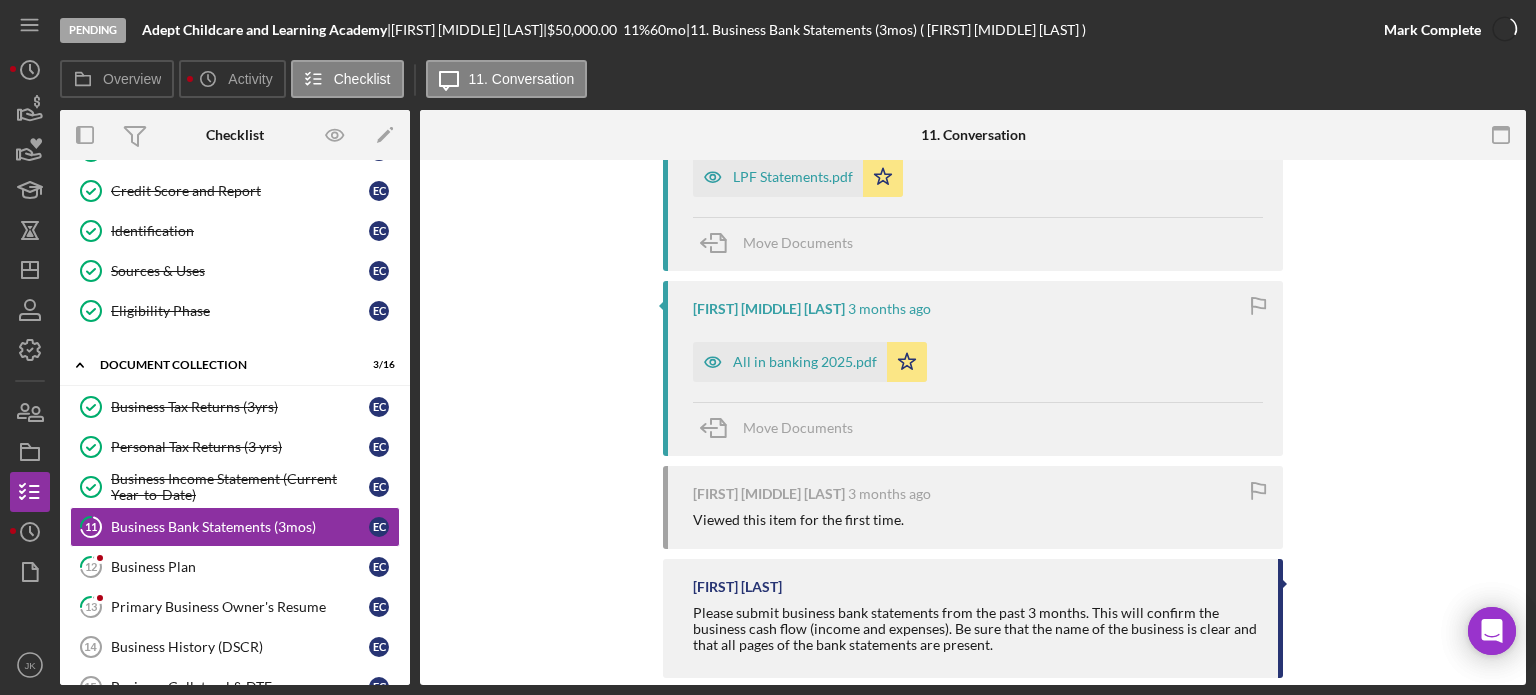 scroll, scrollTop: 800, scrollLeft: 0, axis: vertical 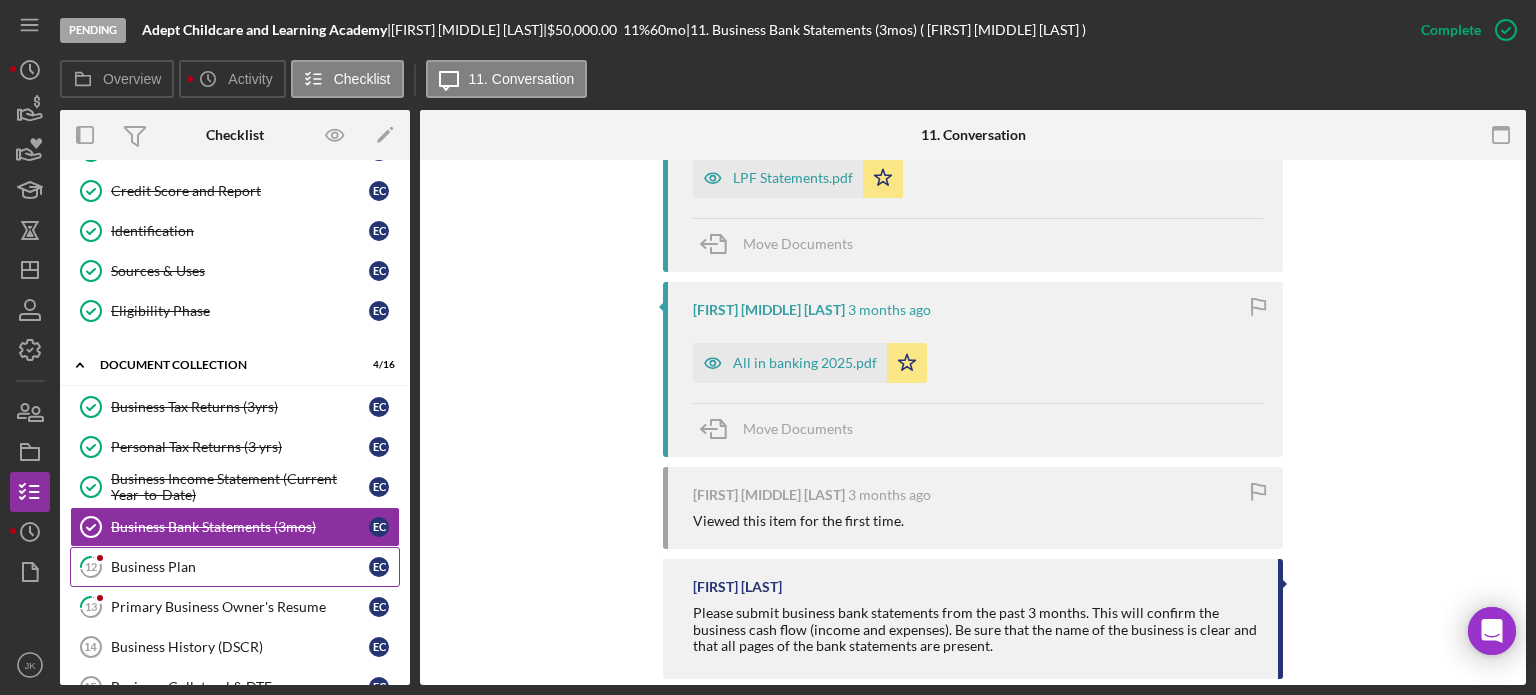 click on "Business Plan" at bounding box center [240, 567] 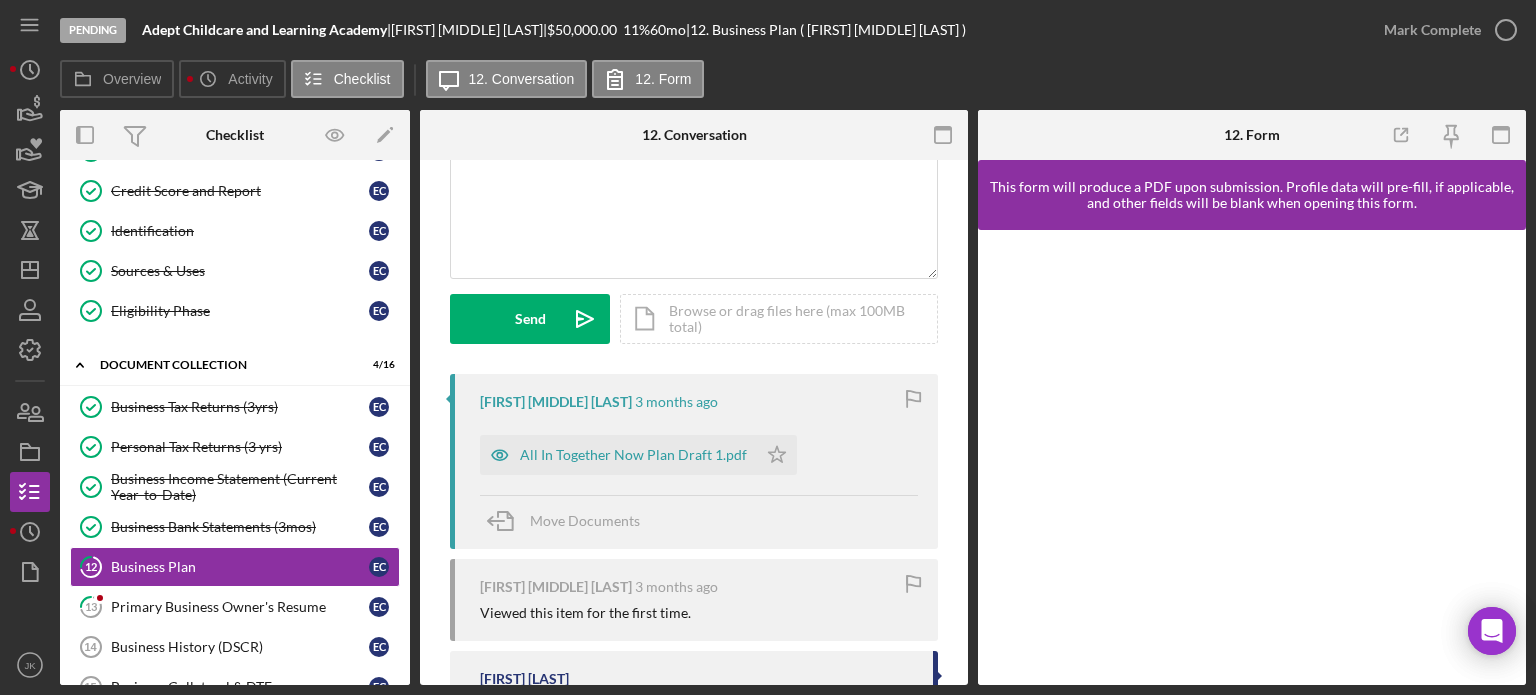 scroll, scrollTop: 274, scrollLeft: 0, axis: vertical 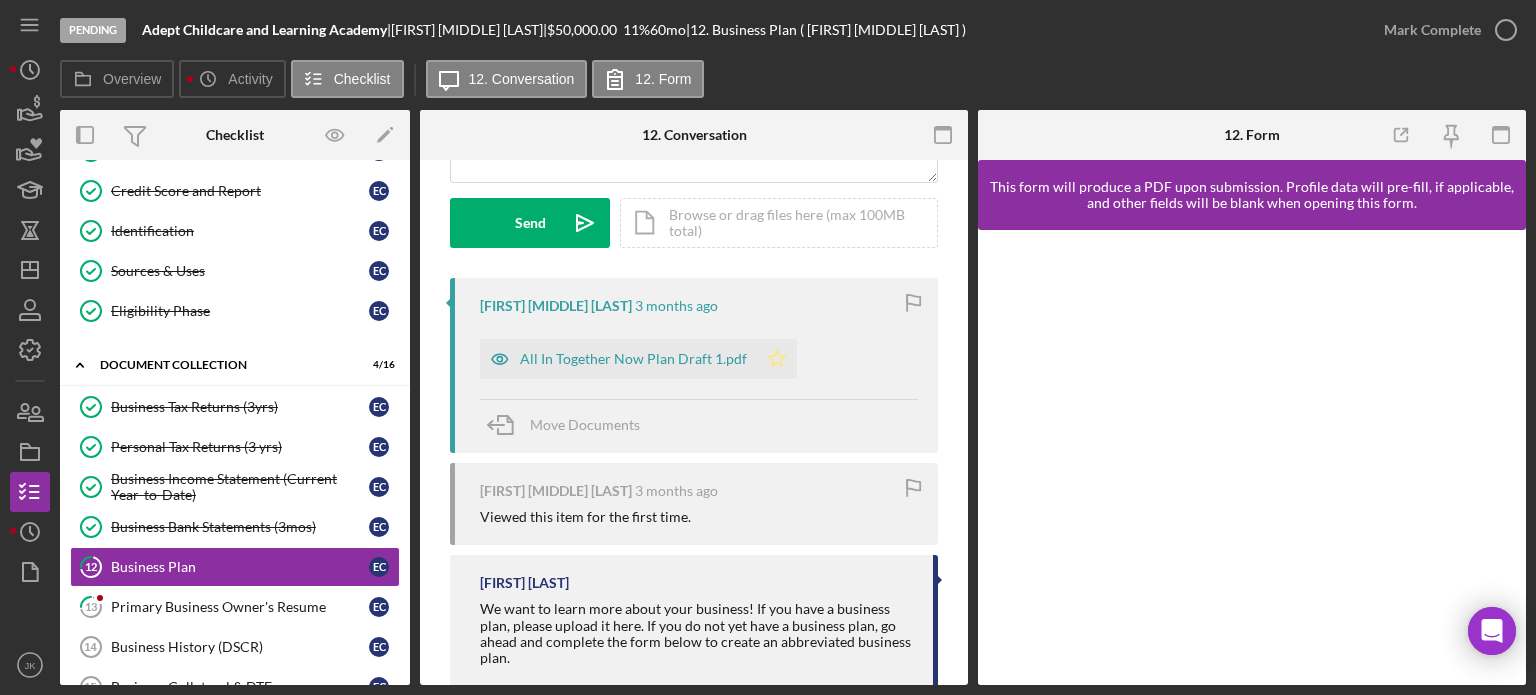 click on "Icon/Star" 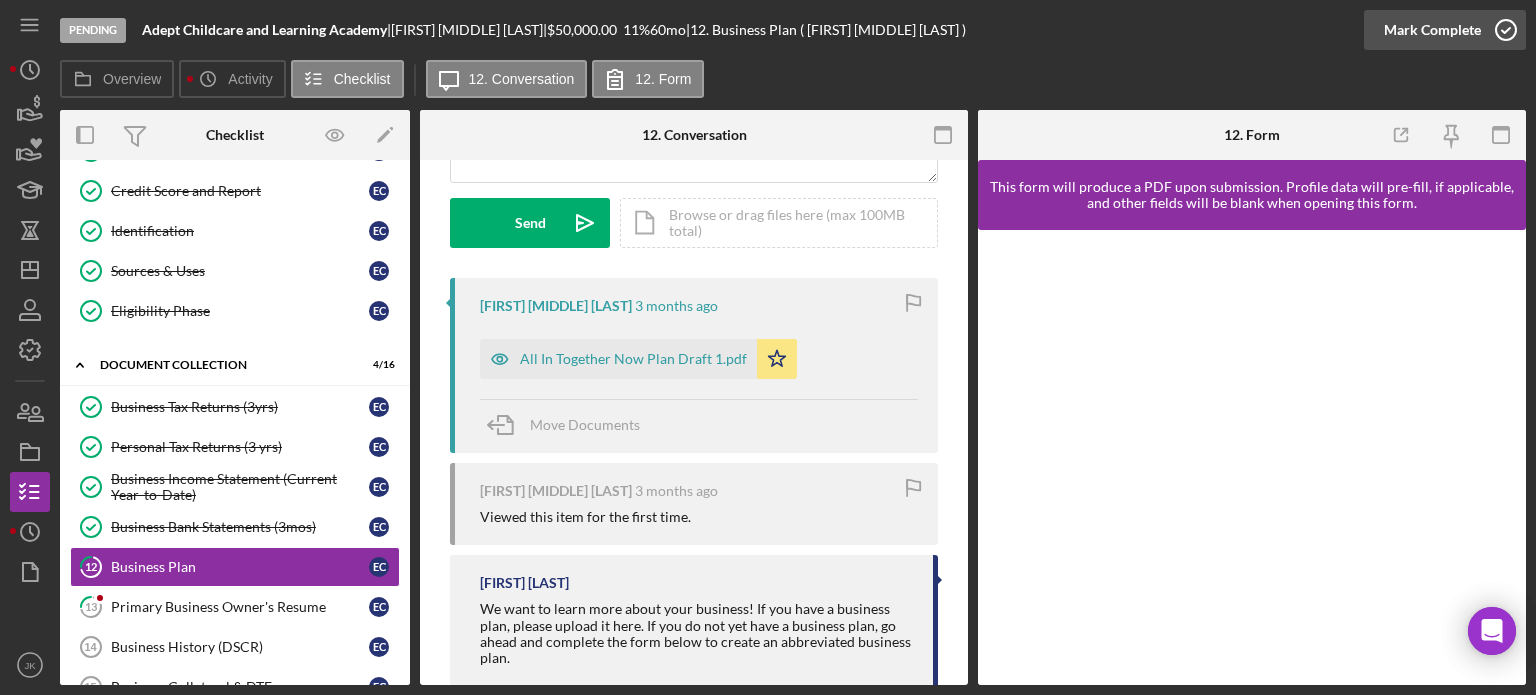 click 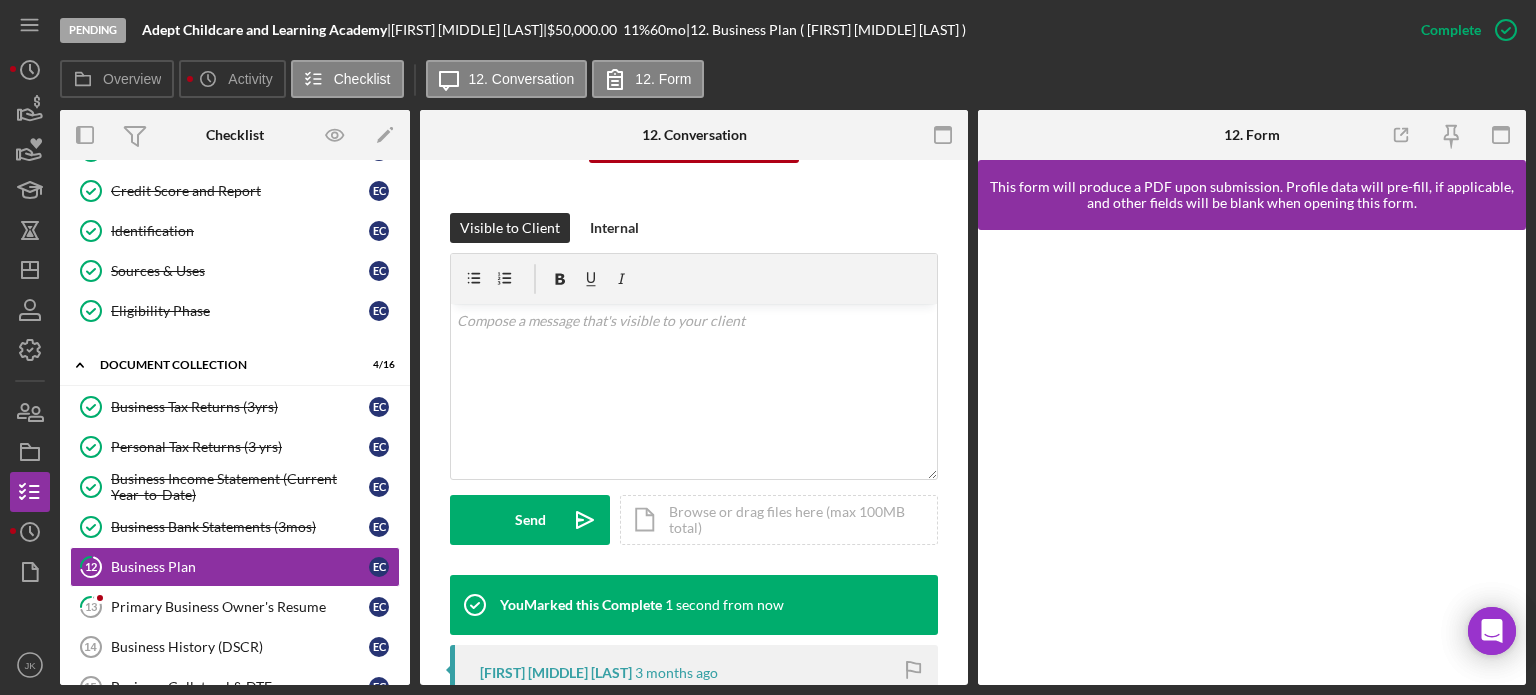 scroll, scrollTop: 572, scrollLeft: 0, axis: vertical 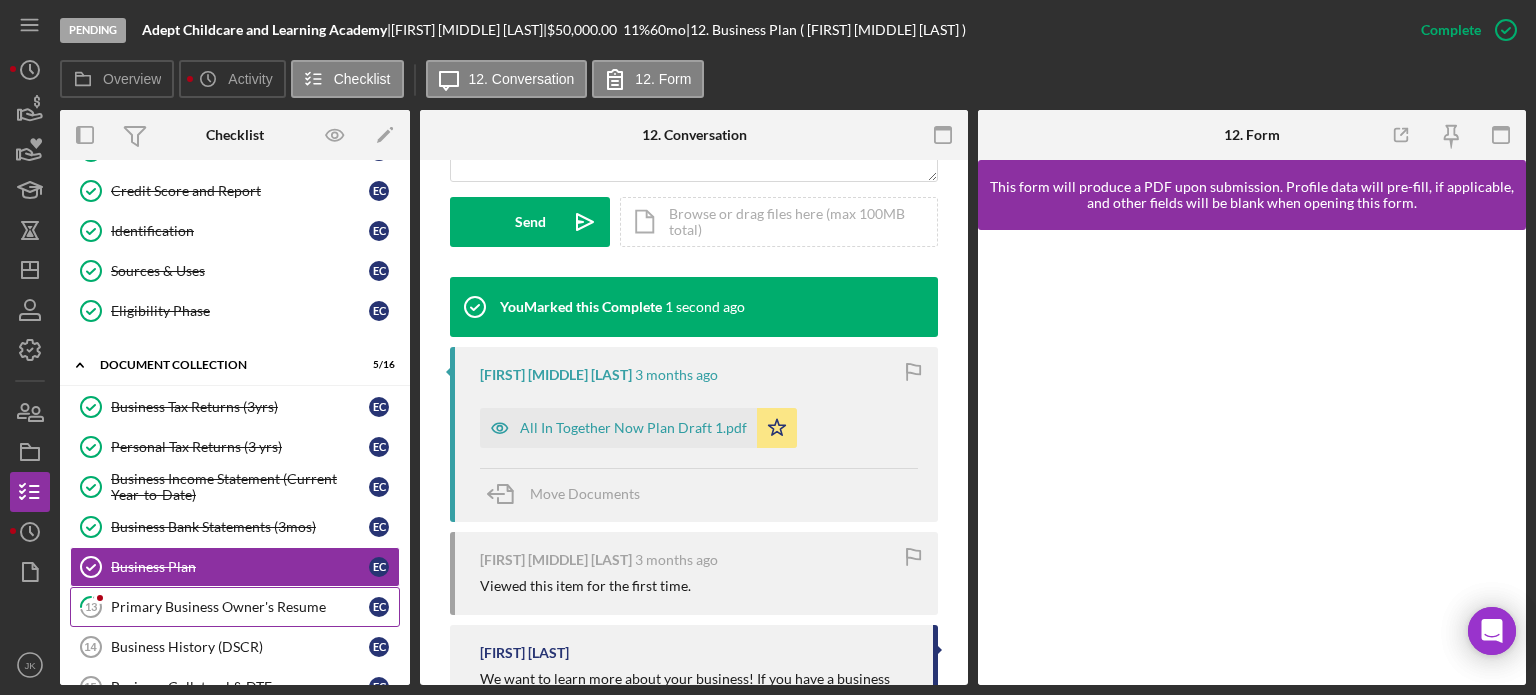 click on "Primary Business Owner's Resume" at bounding box center (240, 607) 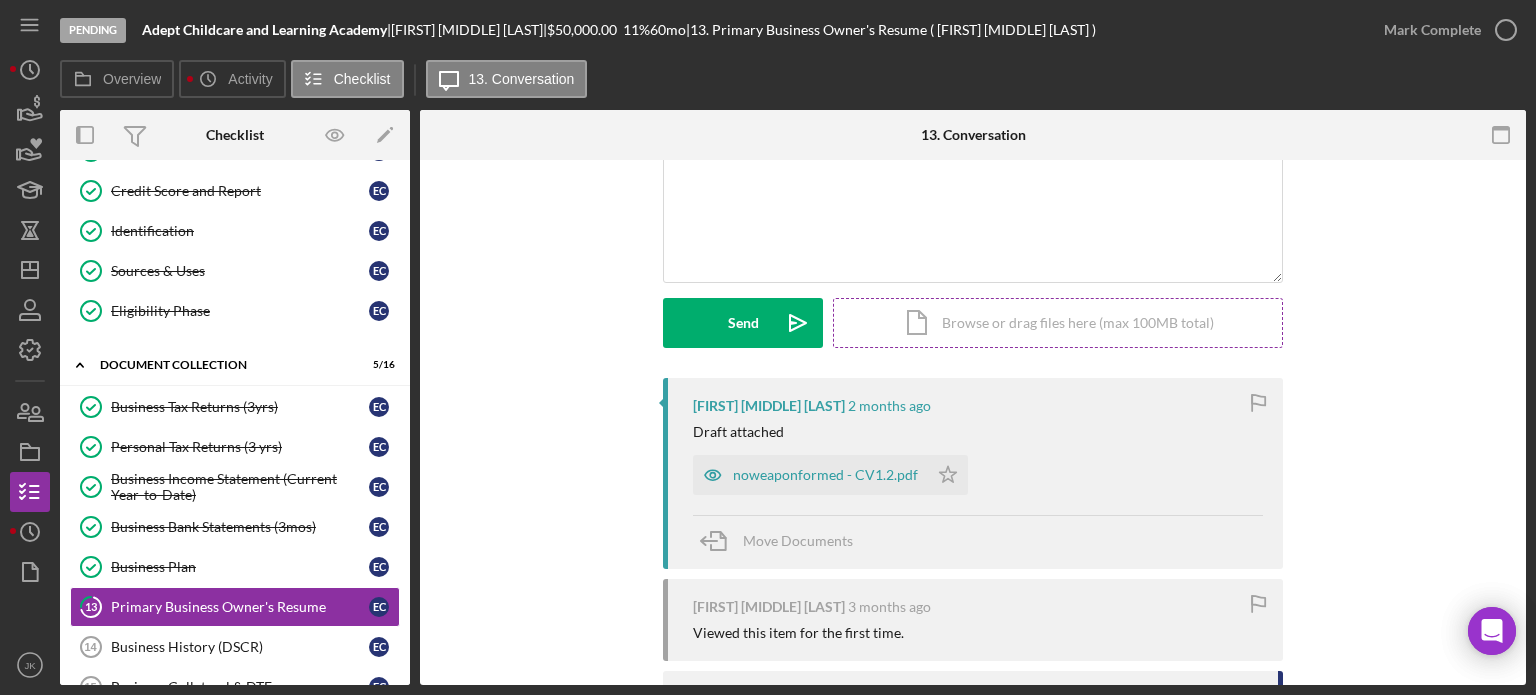 scroll, scrollTop: 178, scrollLeft: 0, axis: vertical 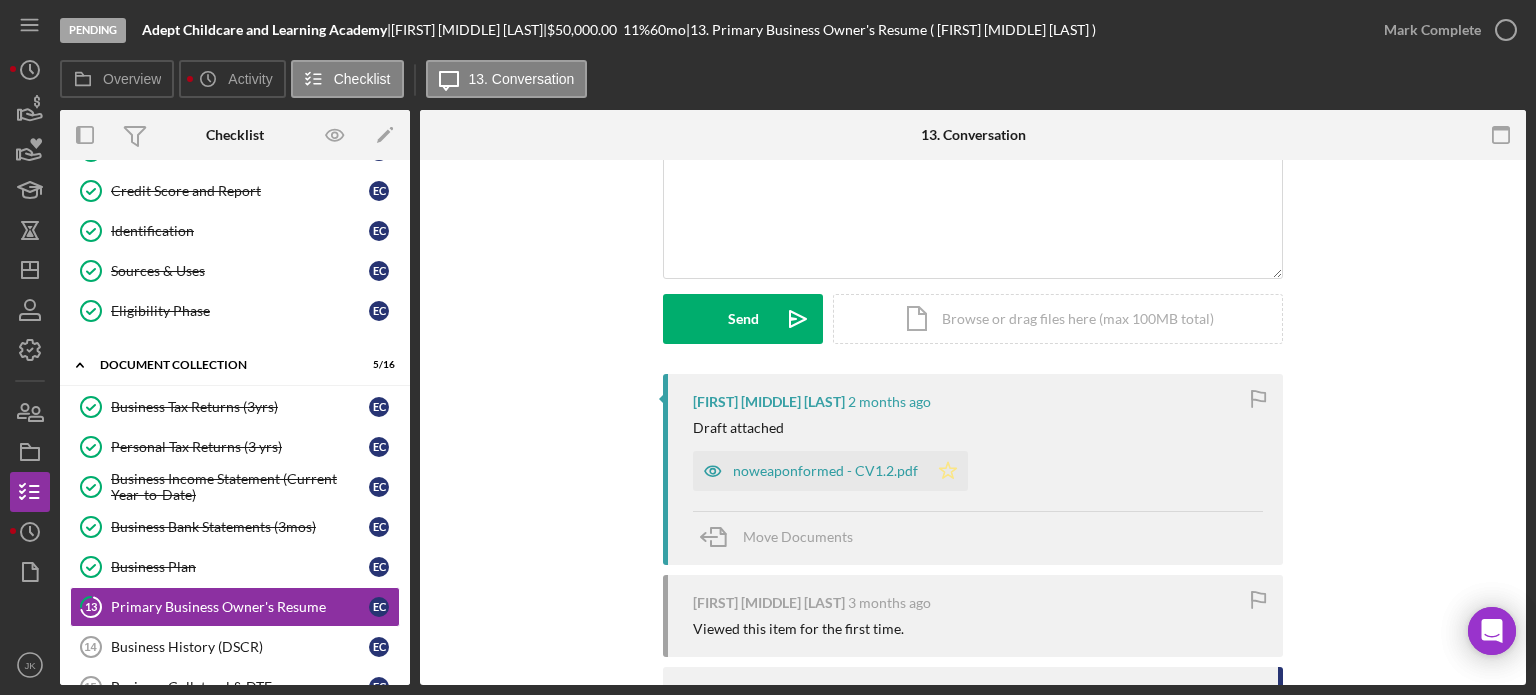 click on "Icon/Star" 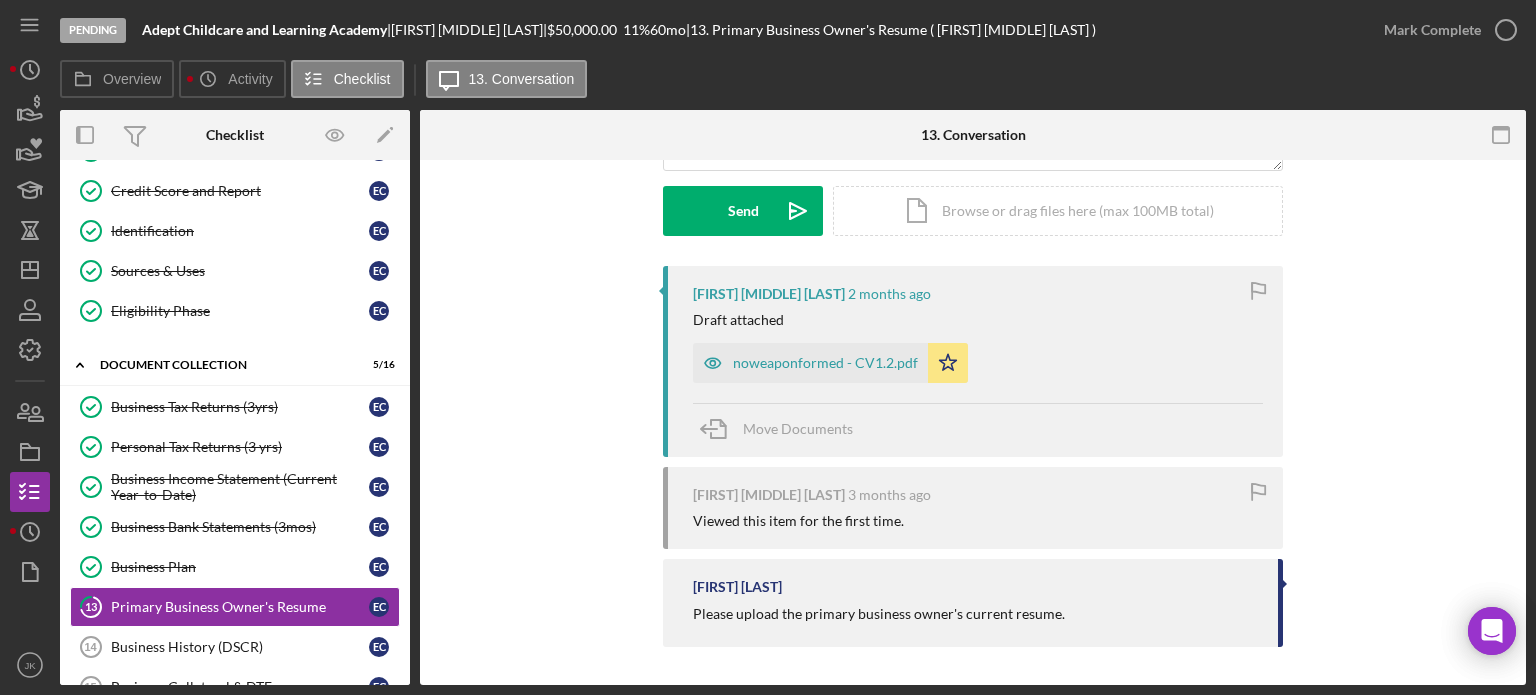 scroll, scrollTop: 0, scrollLeft: 0, axis: both 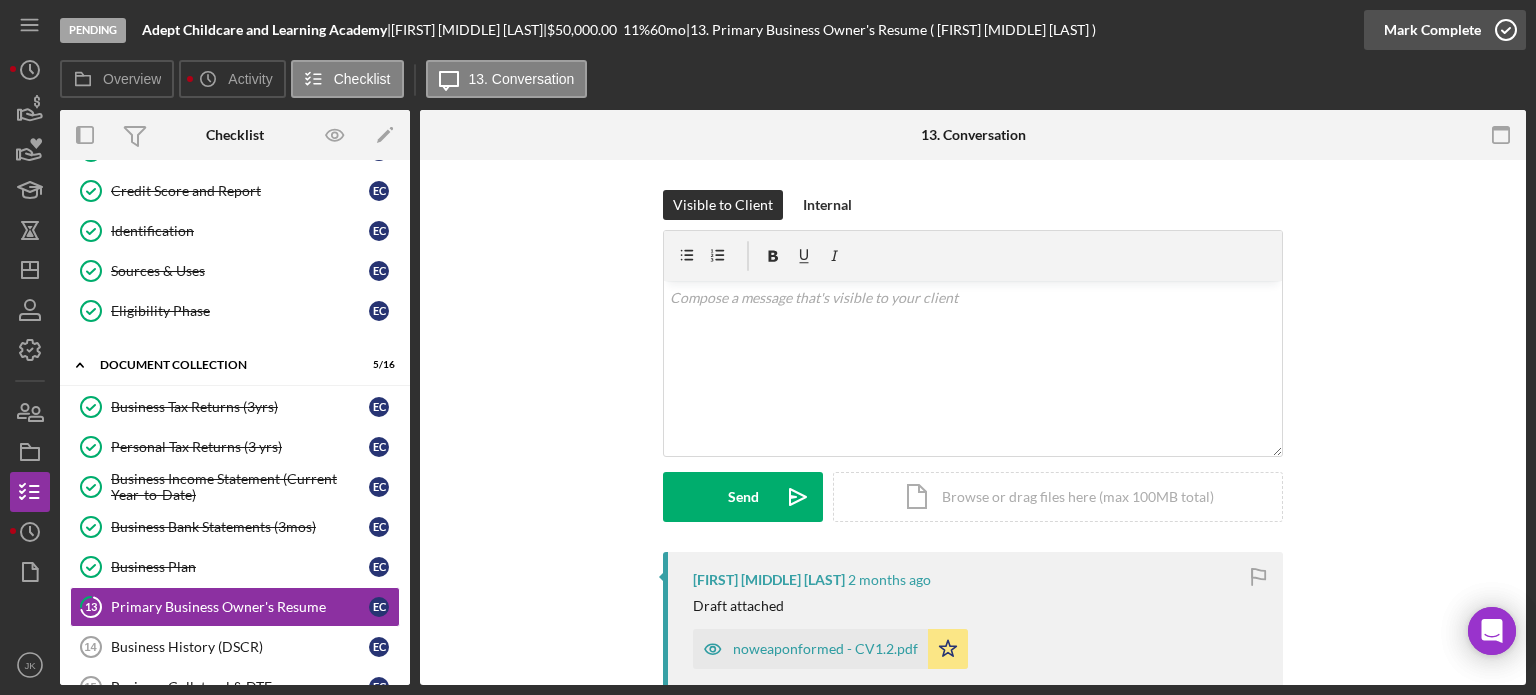 click on "Mark Complete" at bounding box center (1432, 30) 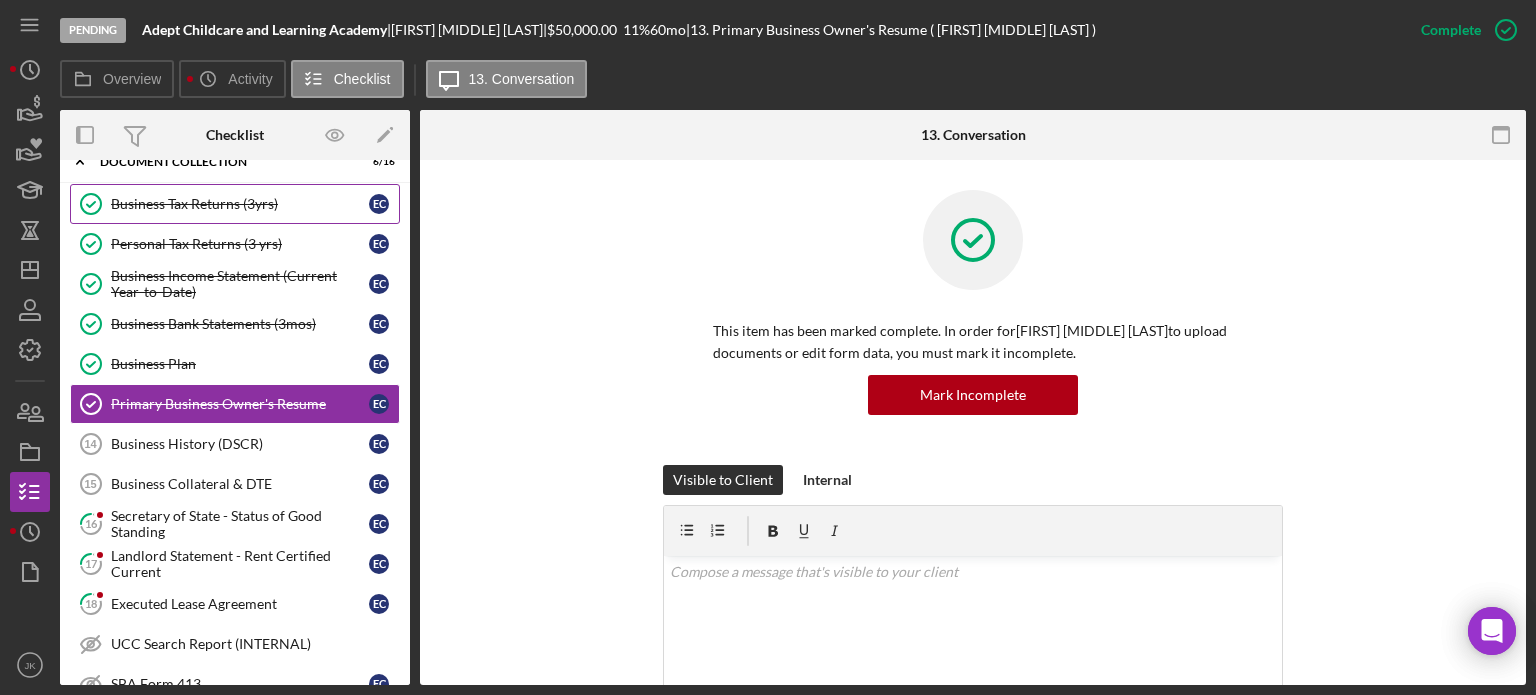 scroll, scrollTop: 404, scrollLeft: 0, axis: vertical 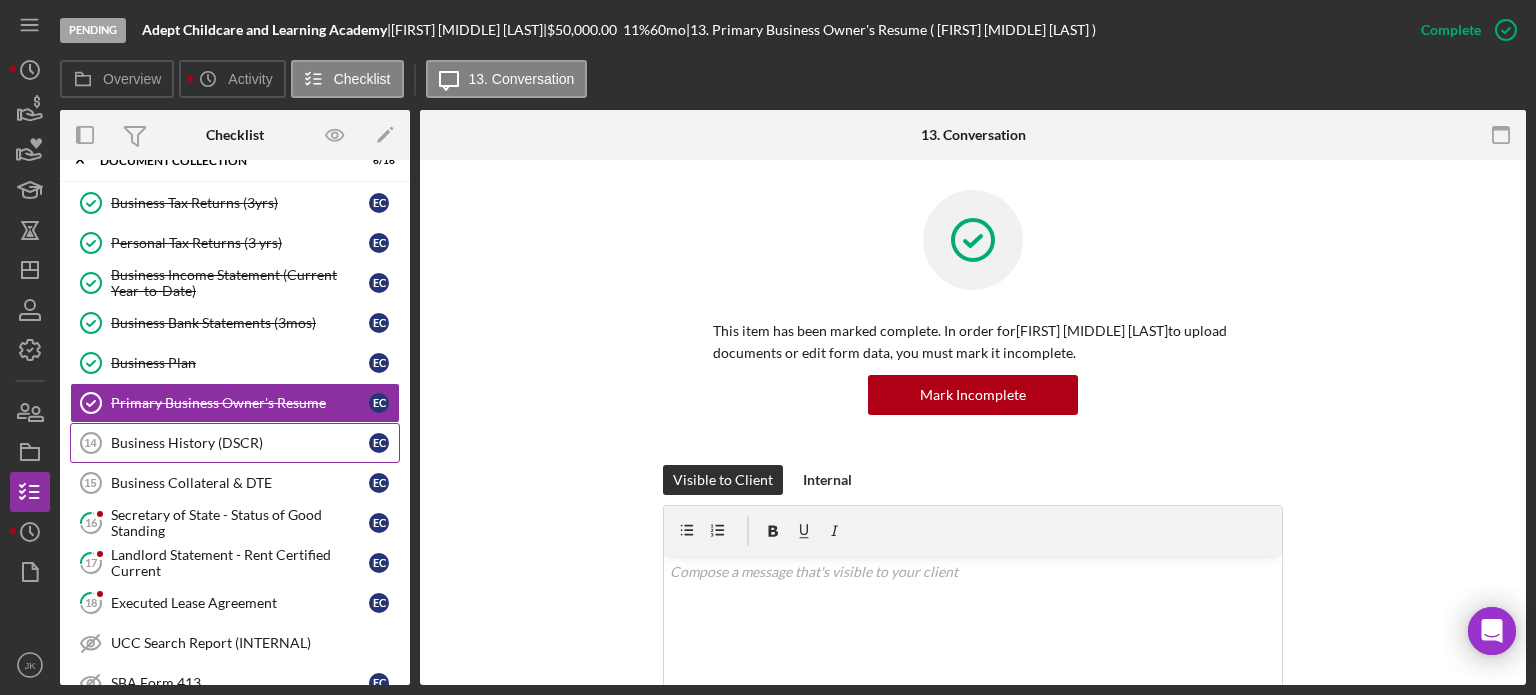 click on "Business History (DSCR)" at bounding box center (240, 443) 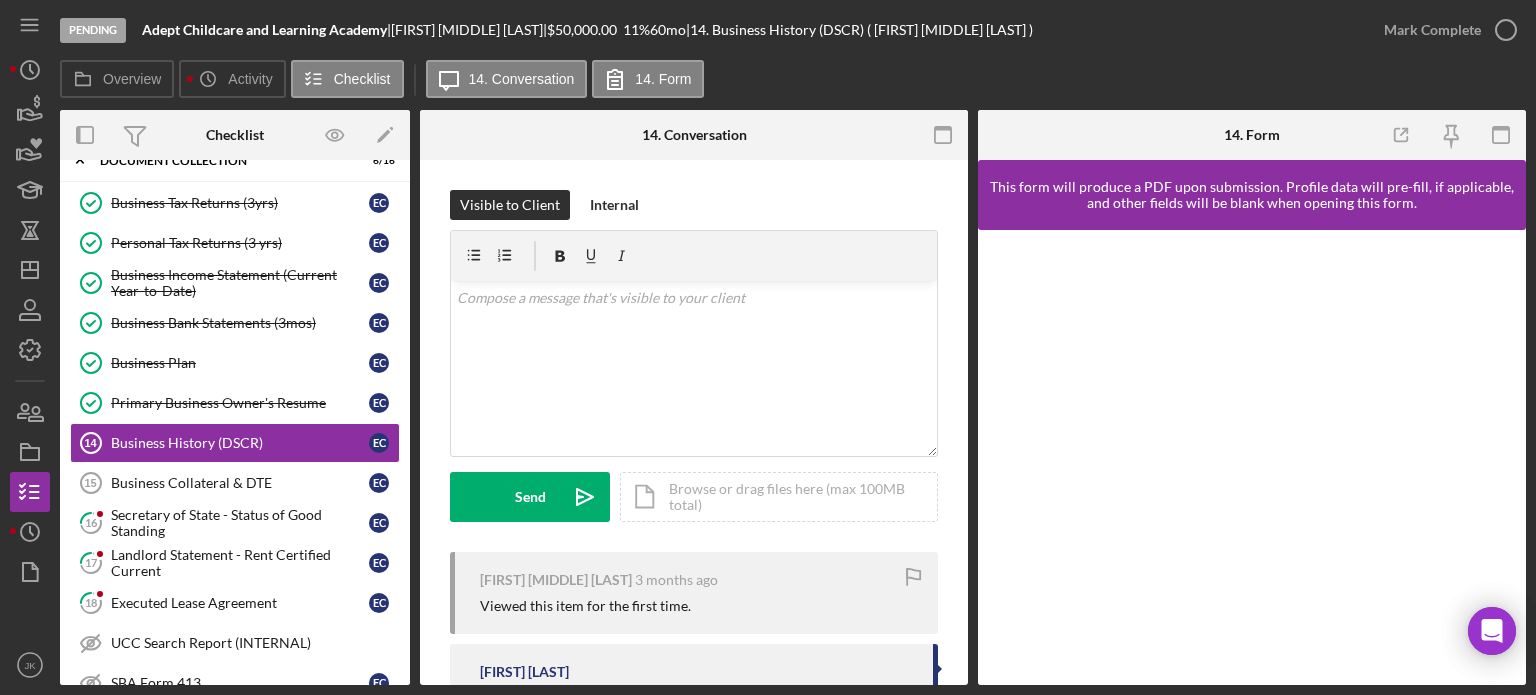 scroll, scrollTop: 0, scrollLeft: 0, axis: both 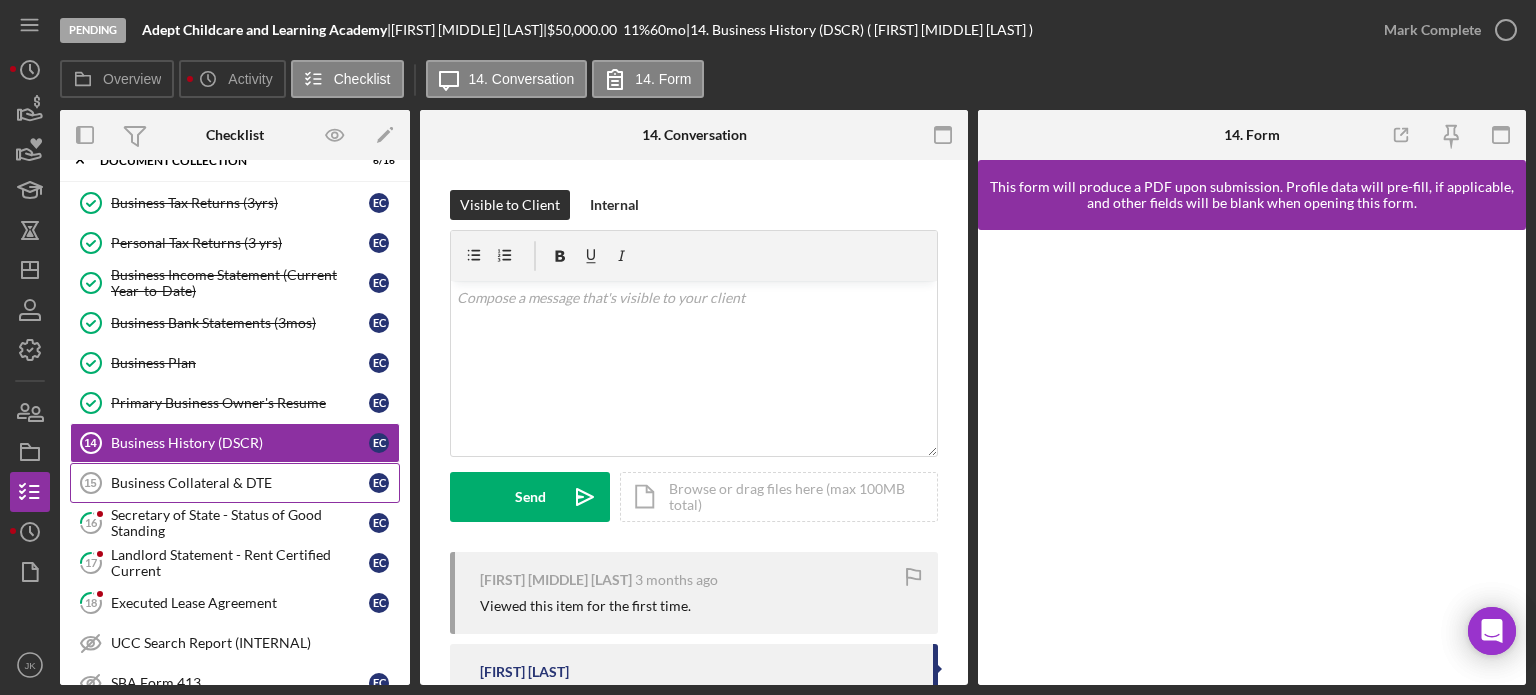click on "Business Collateral & DTE" at bounding box center (240, 483) 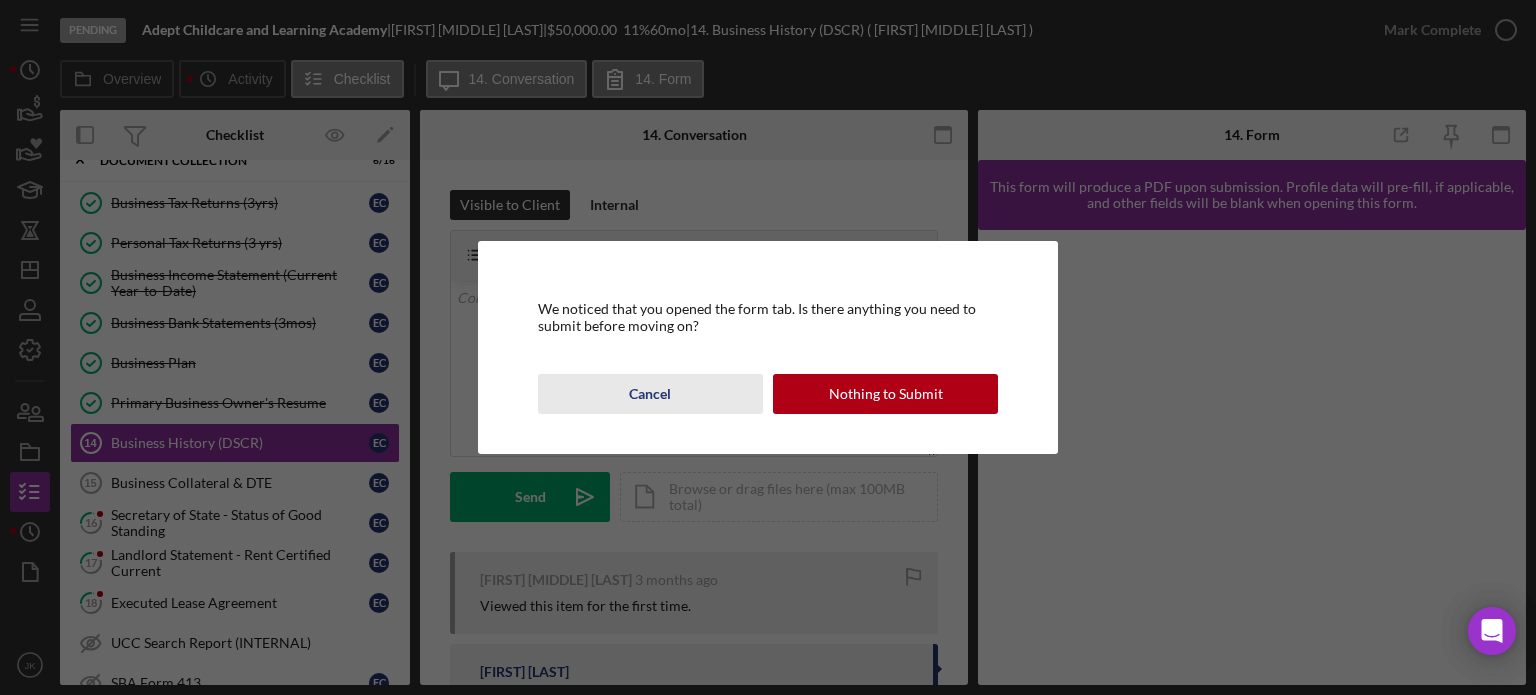click on "Cancel" at bounding box center (650, 394) 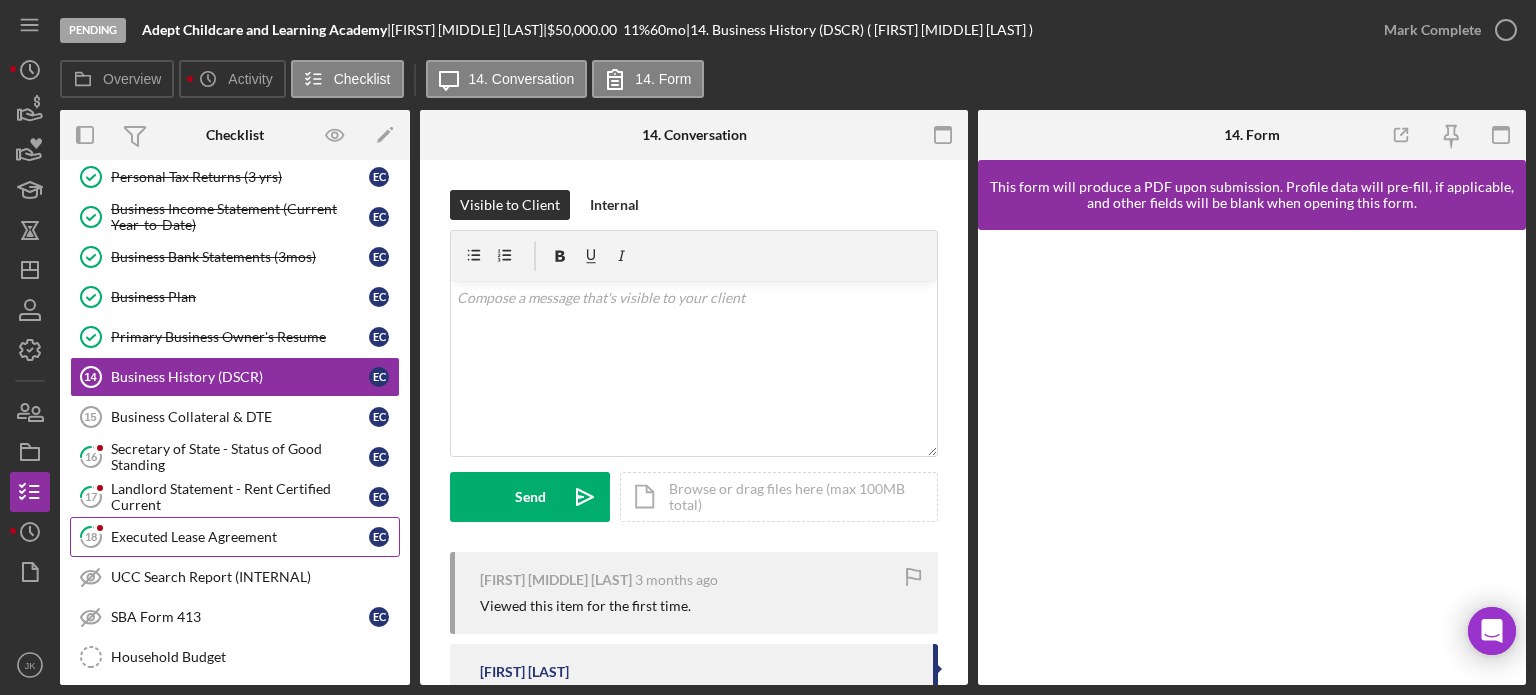 scroll, scrollTop: 470, scrollLeft: 0, axis: vertical 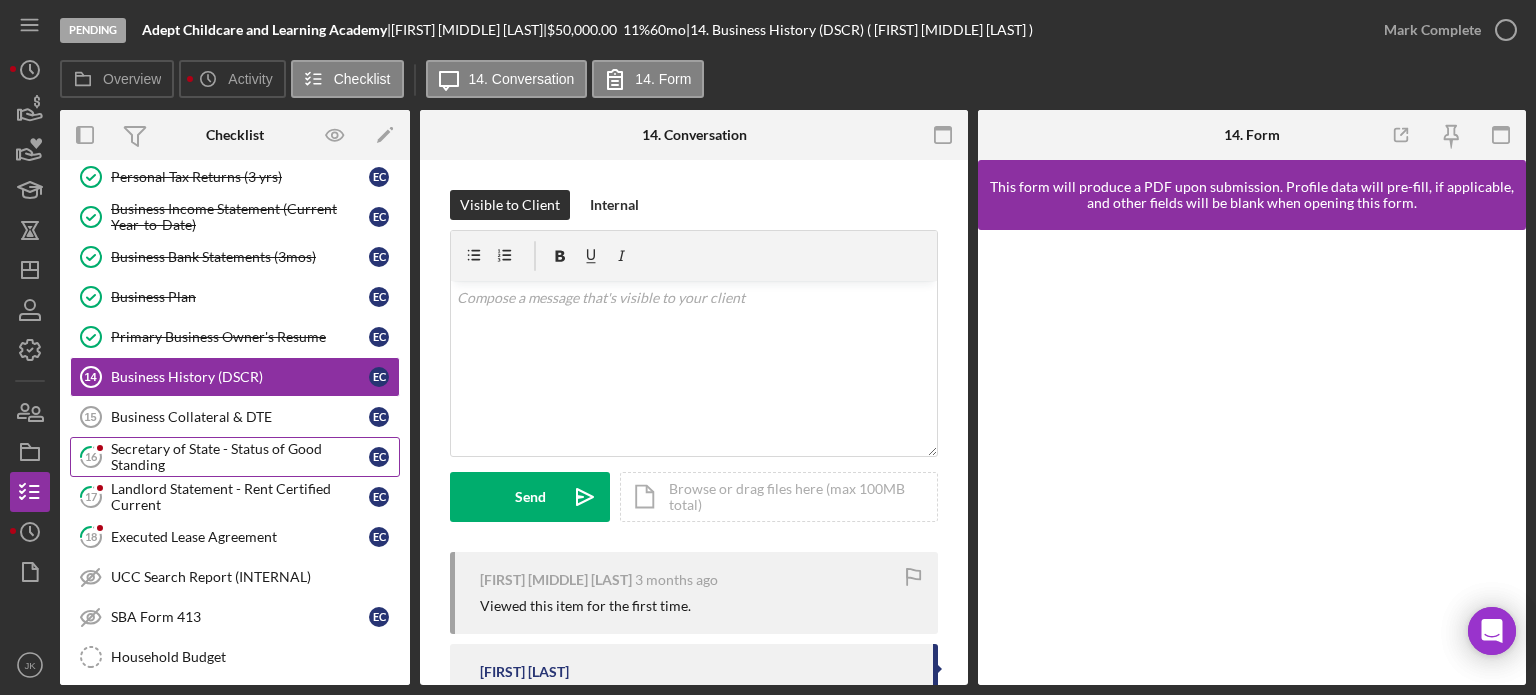 click on "Secretary of State - Status of Good Standing" at bounding box center [240, 457] 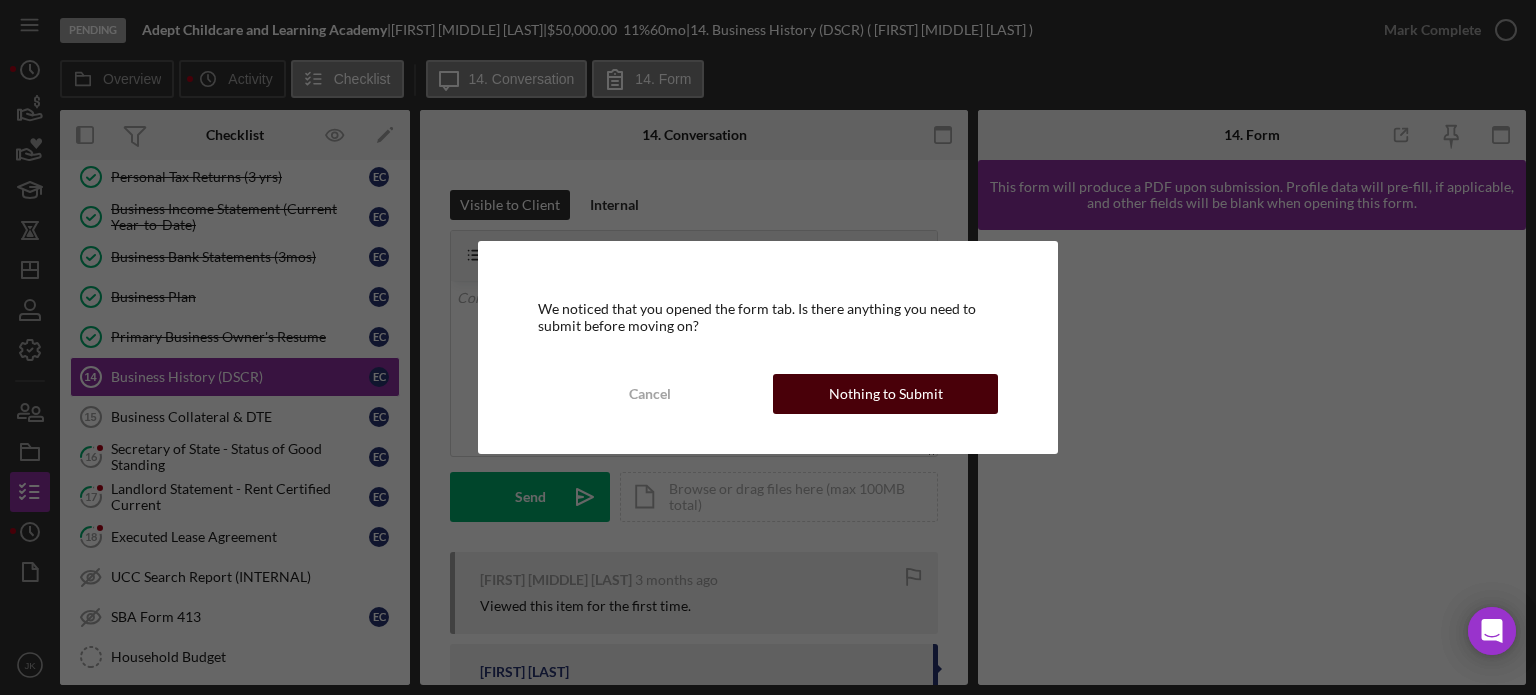 click on "Nothing to Submit" at bounding box center [885, 394] 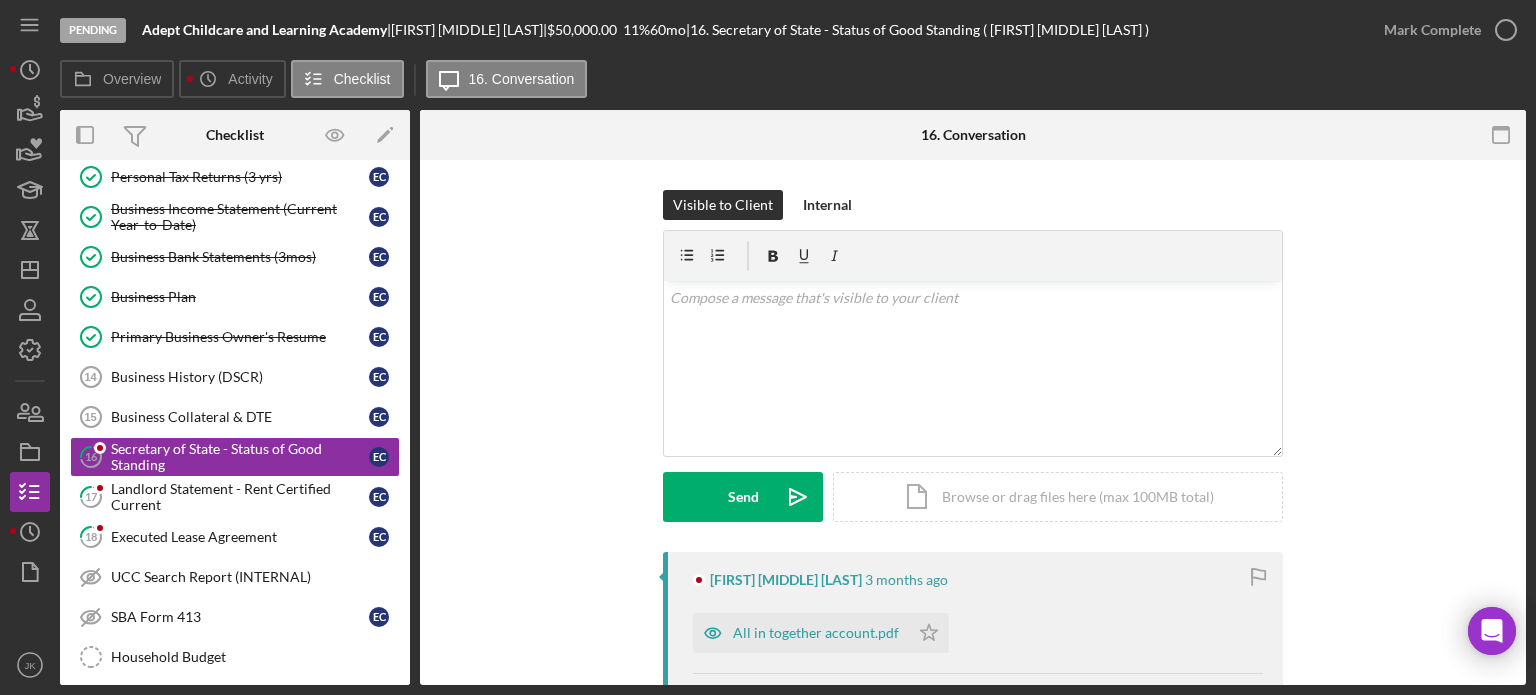 scroll, scrollTop: 12, scrollLeft: 0, axis: vertical 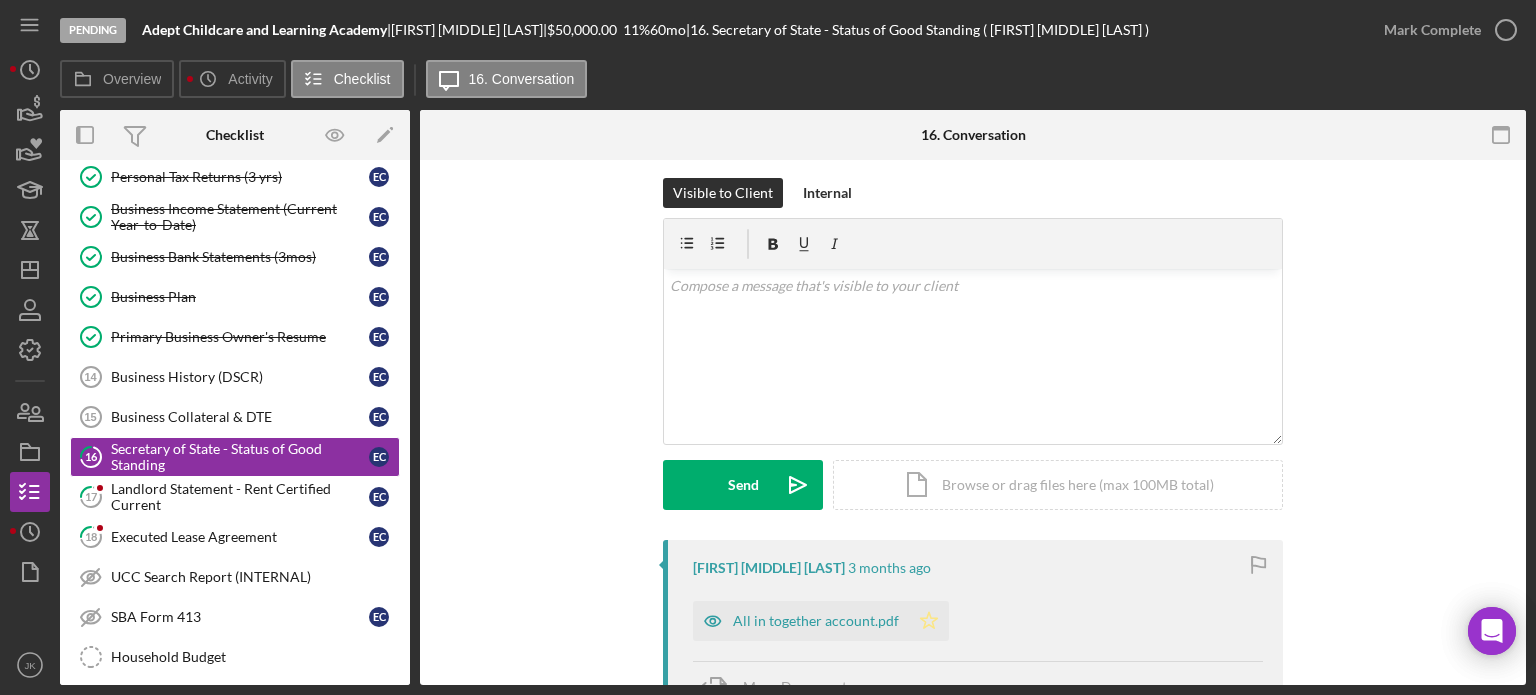 click on "Icon/Star" 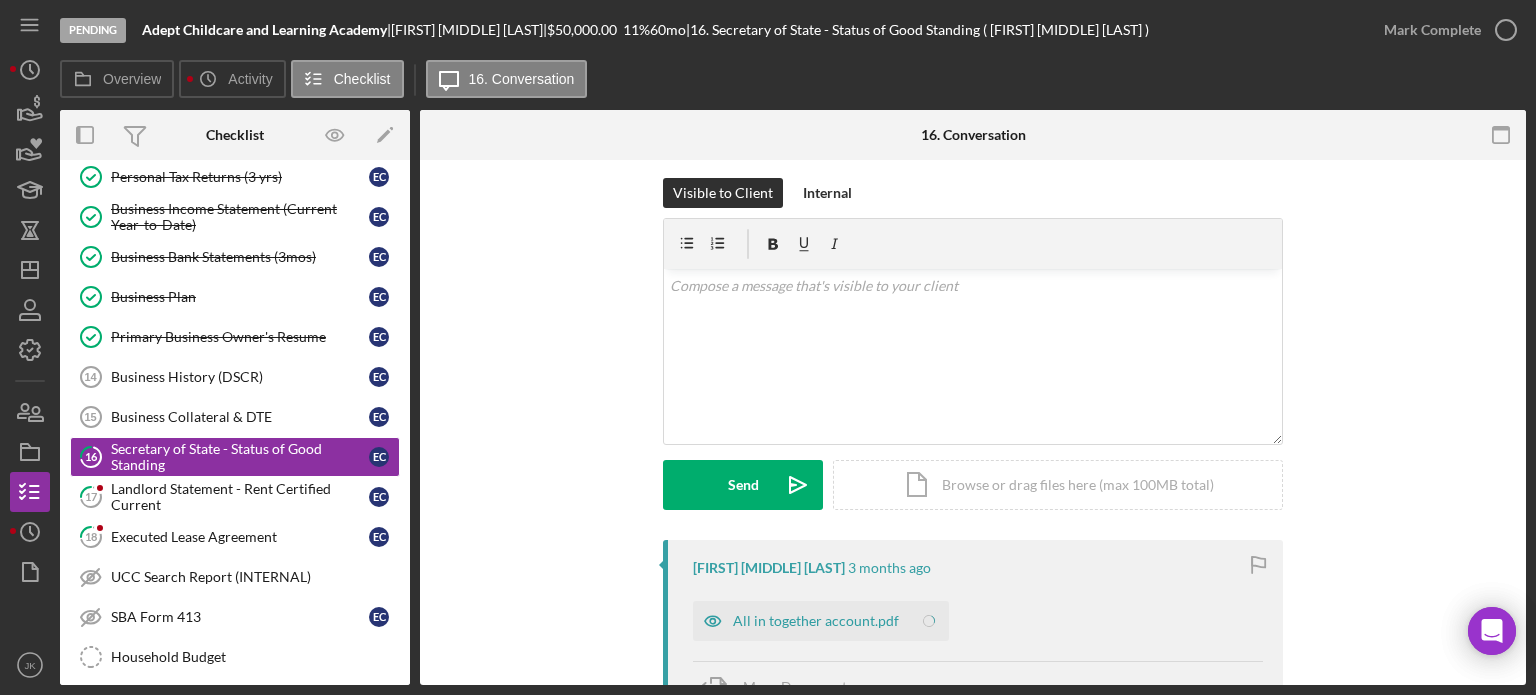 scroll, scrollTop: 286, scrollLeft: 0, axis: vertical 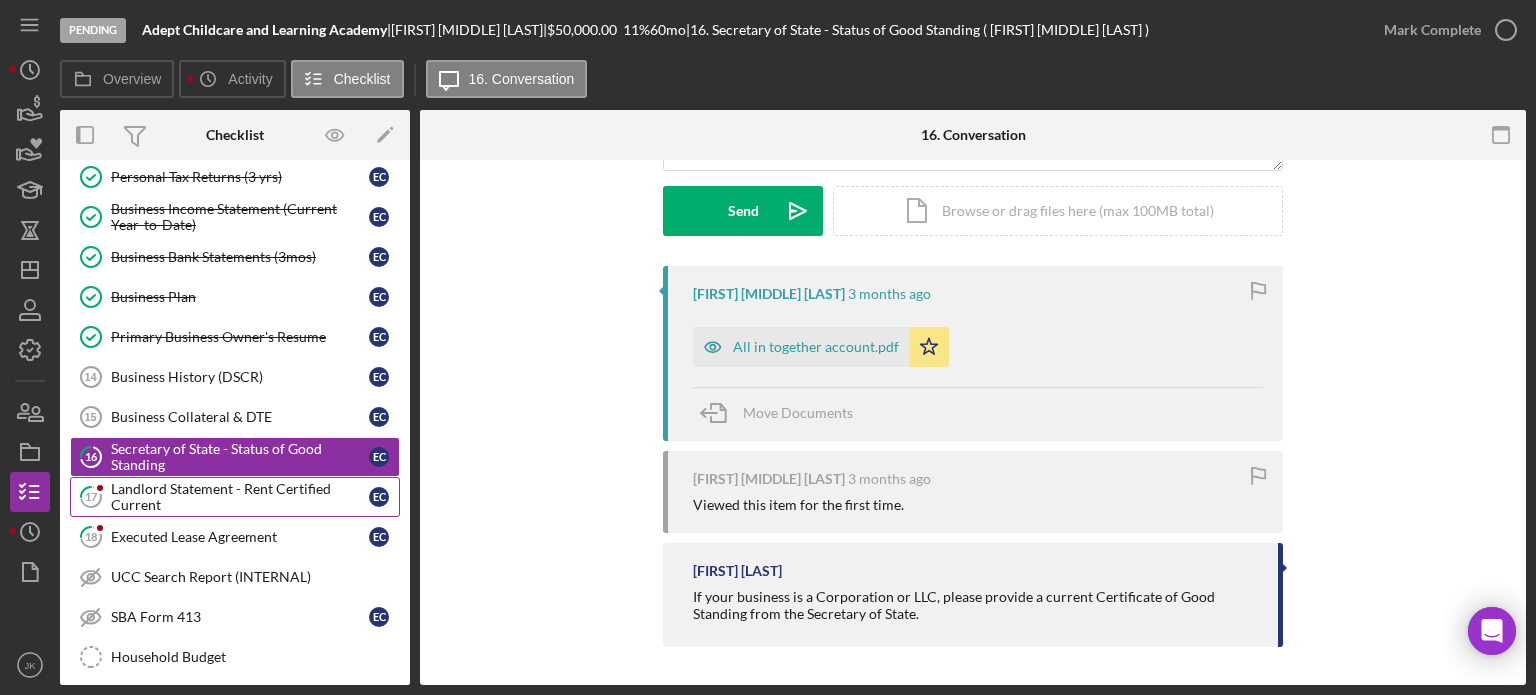 click on "Landlord Statement - Rent Certified Current" at bounding box center [240, 497] 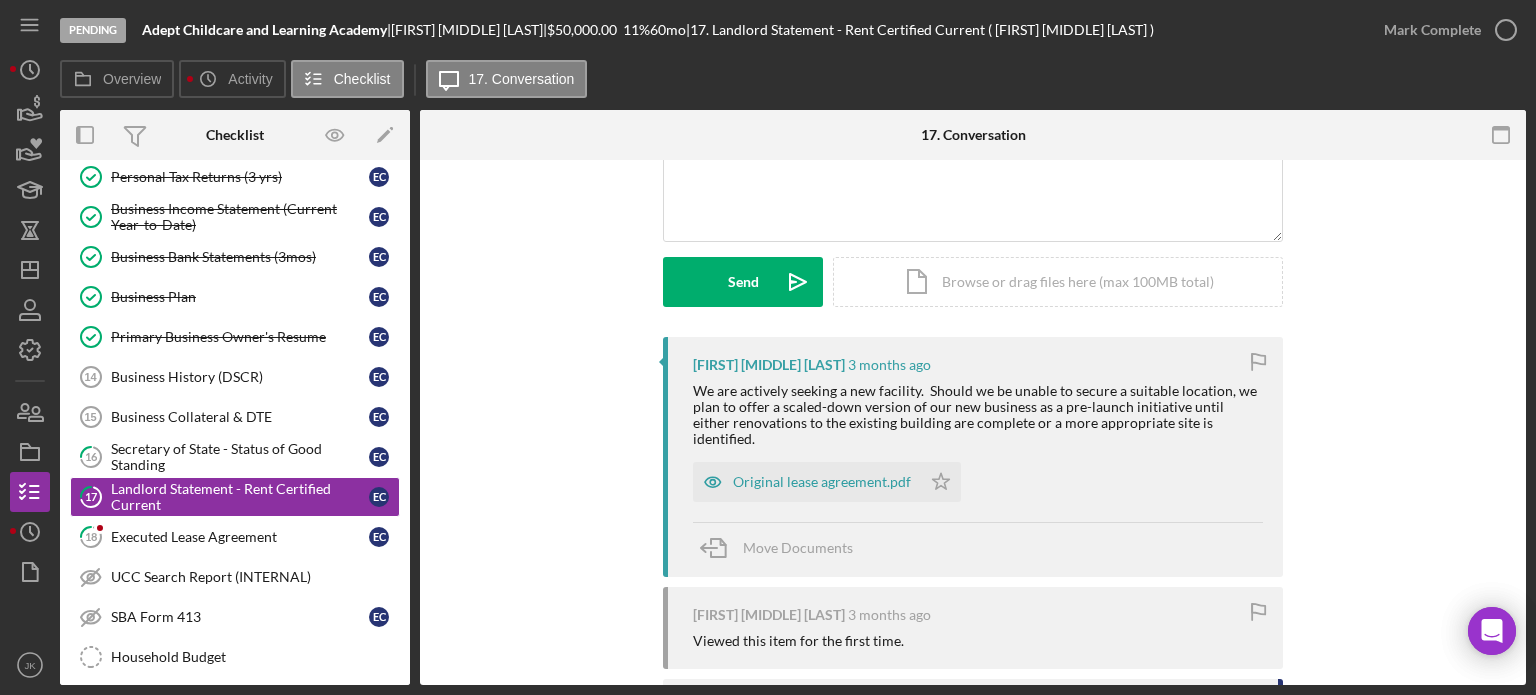 scroll, scrollTop: 231, scrollLeft: 0, axis: vertical 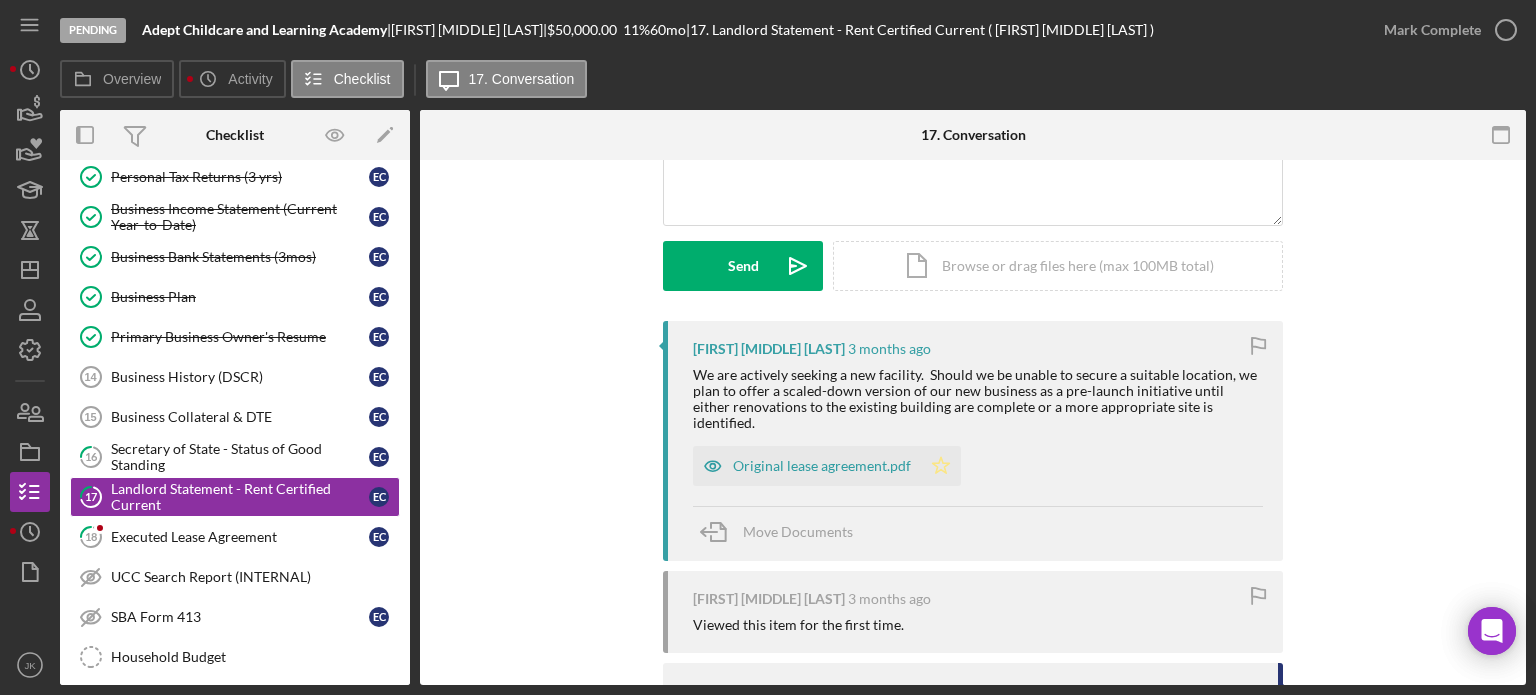 click on "Icon/Star" 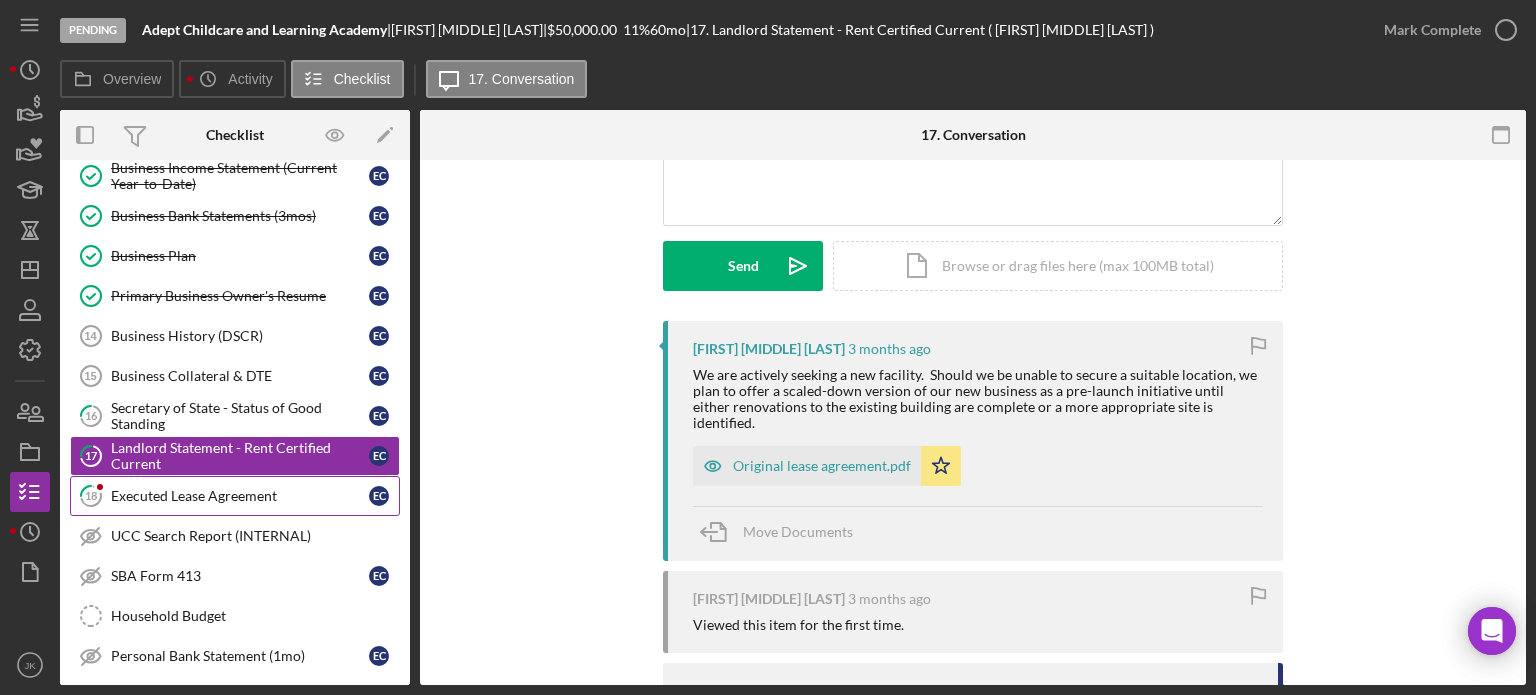 scroll, scrollTop: 510, scrollLeft: 0, axis: vertical 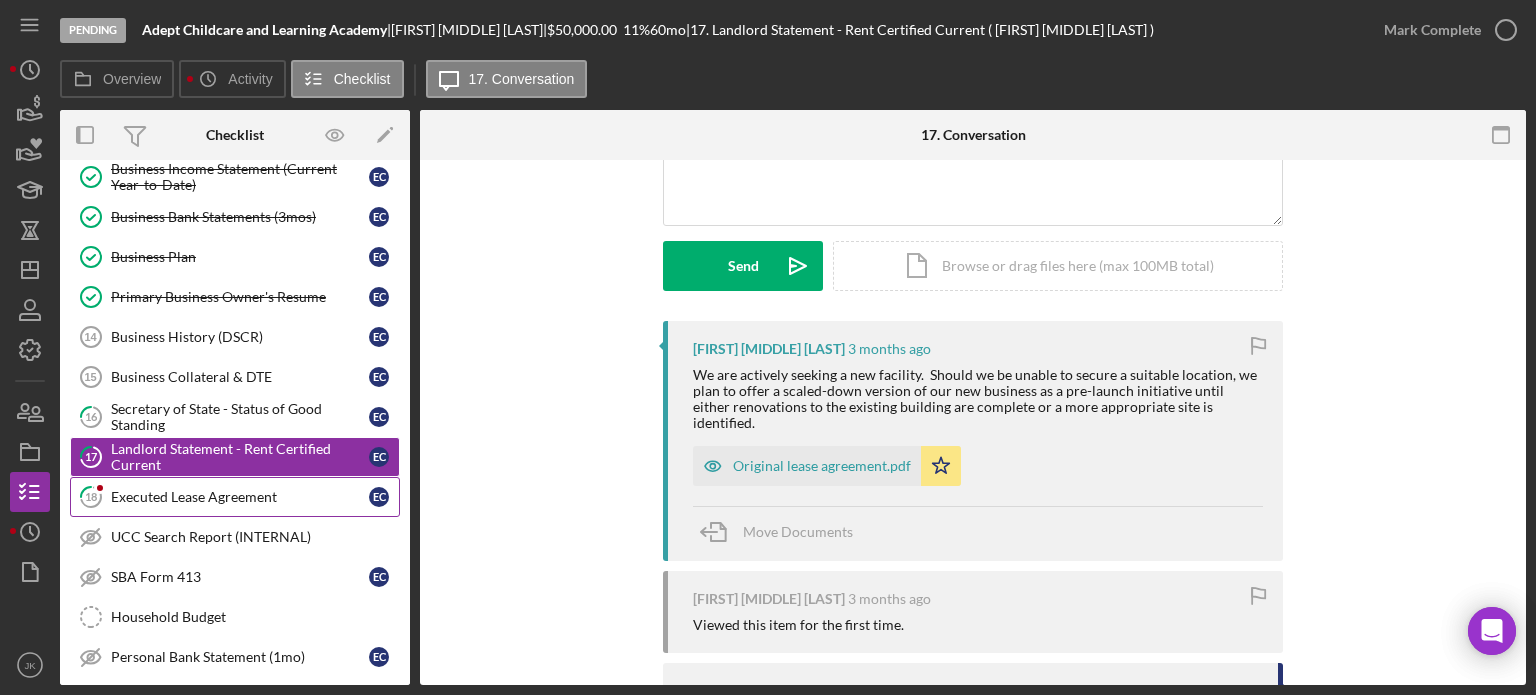 click on "18 Executed Lease Agreement E C" at bounding box center (235, 497) 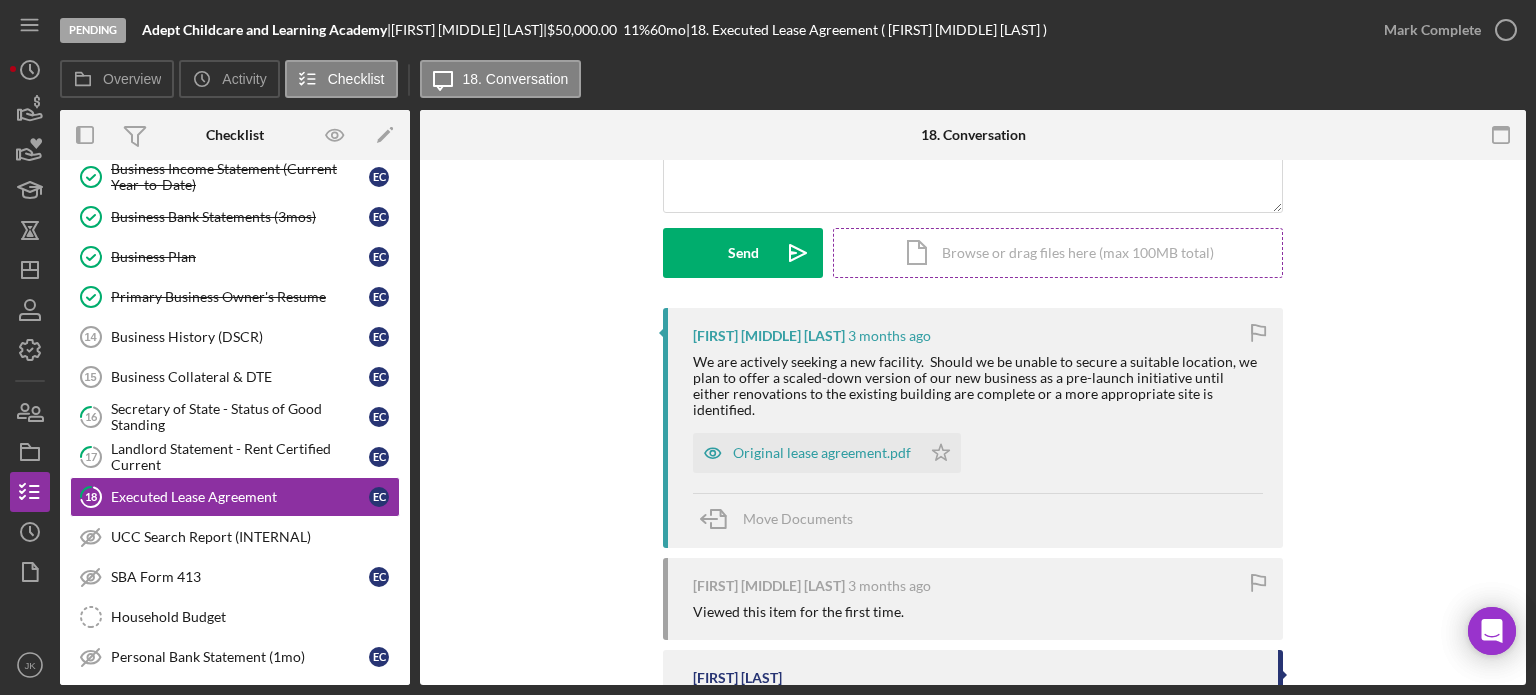 scroll, scrollTop: 256, scrollLeft: 0, axis: vertical 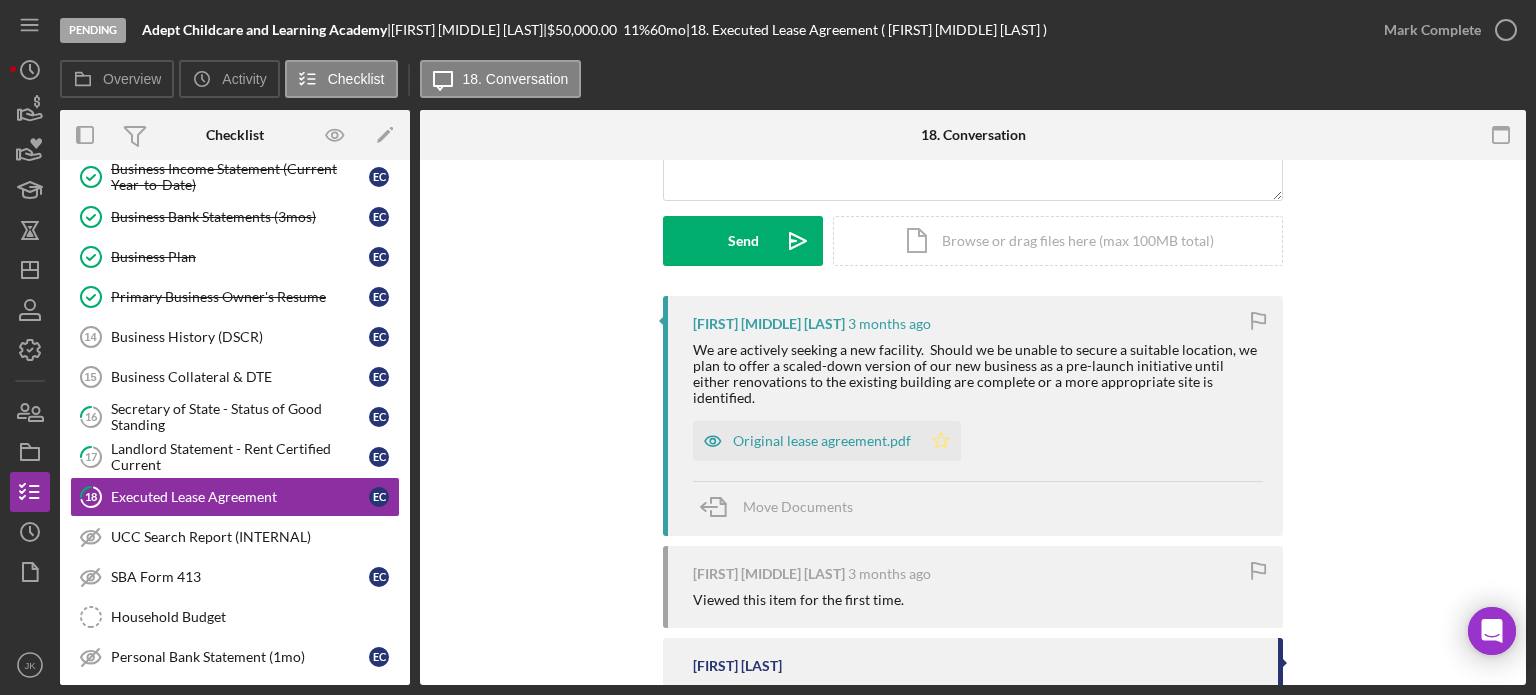 click on "Icon/Star" 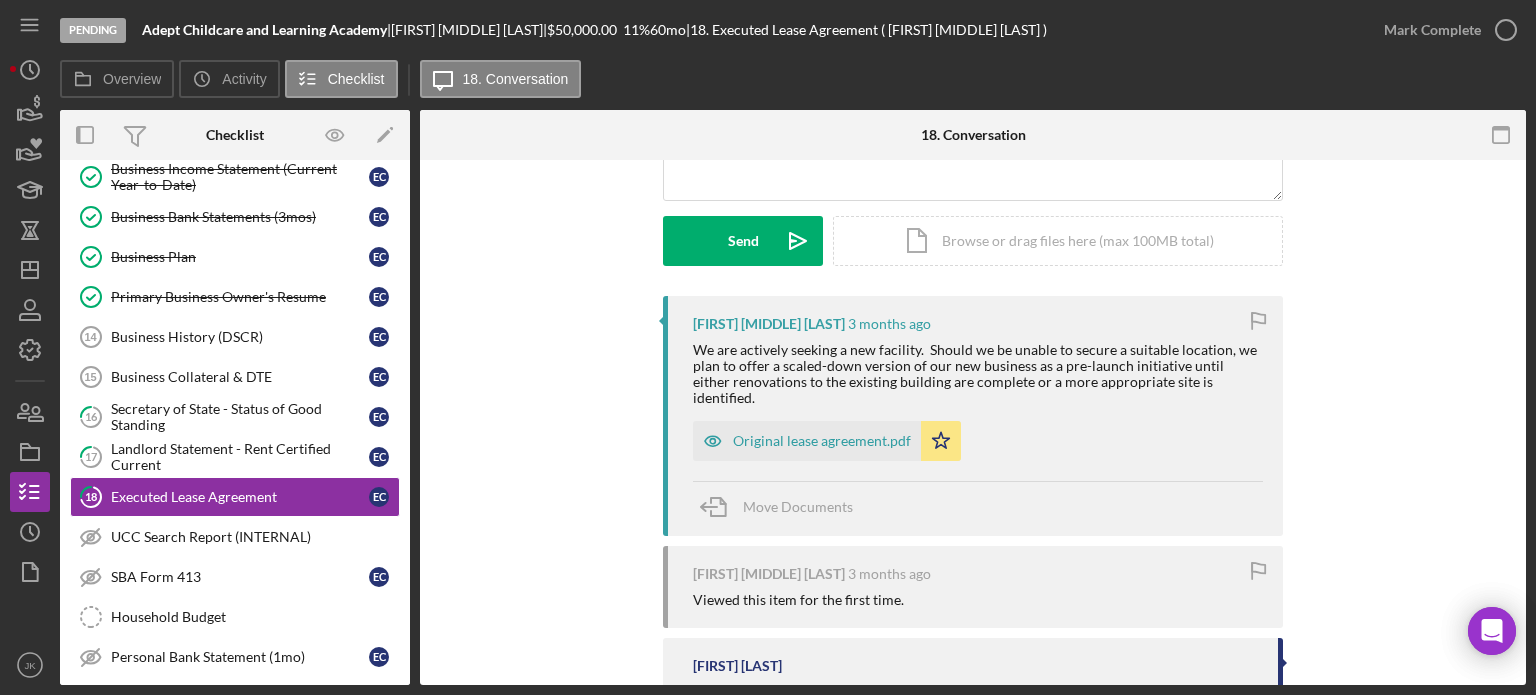 scroll, scrollTop: 335, scrollLeft: 0, axis: vertical 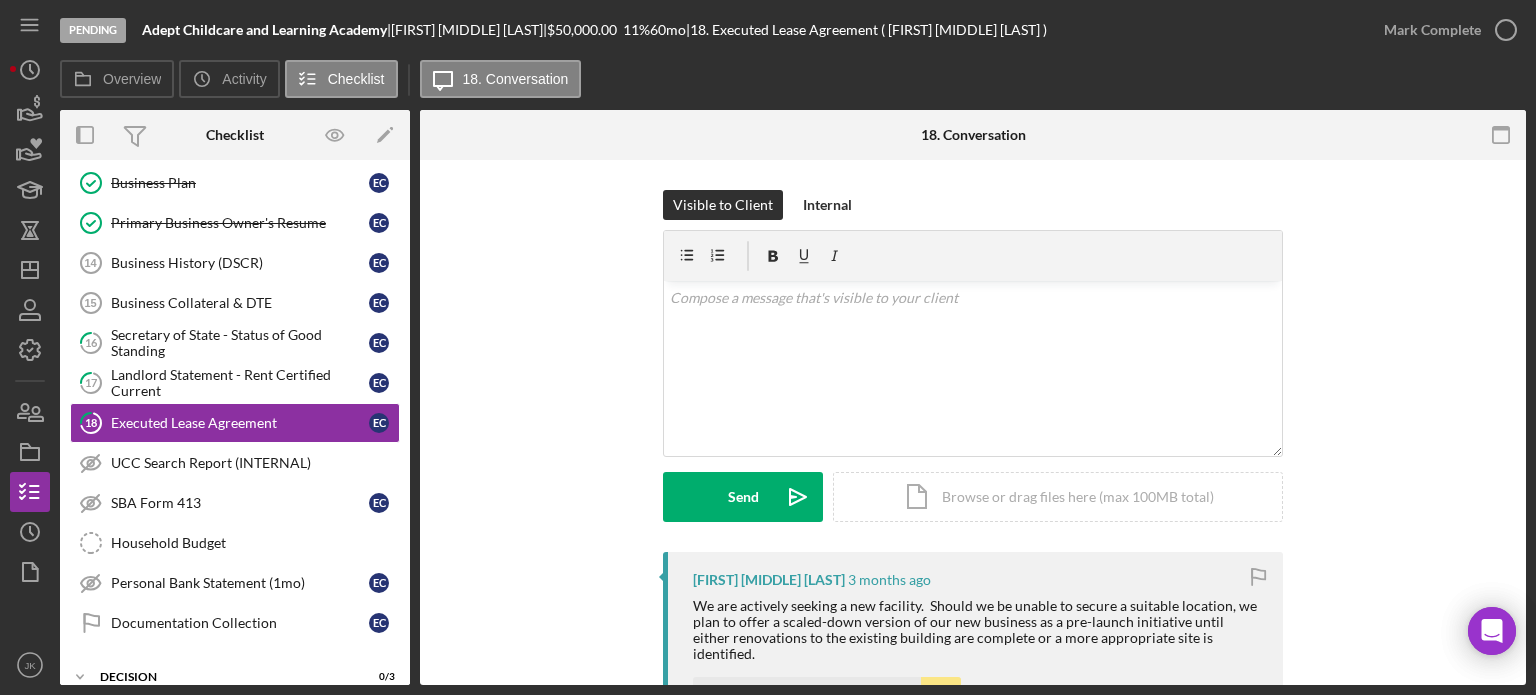drag, startPoint x: 558, startPoint y: 31, endPoint x: 405, endPoint y: 38, distance: 153.16005 